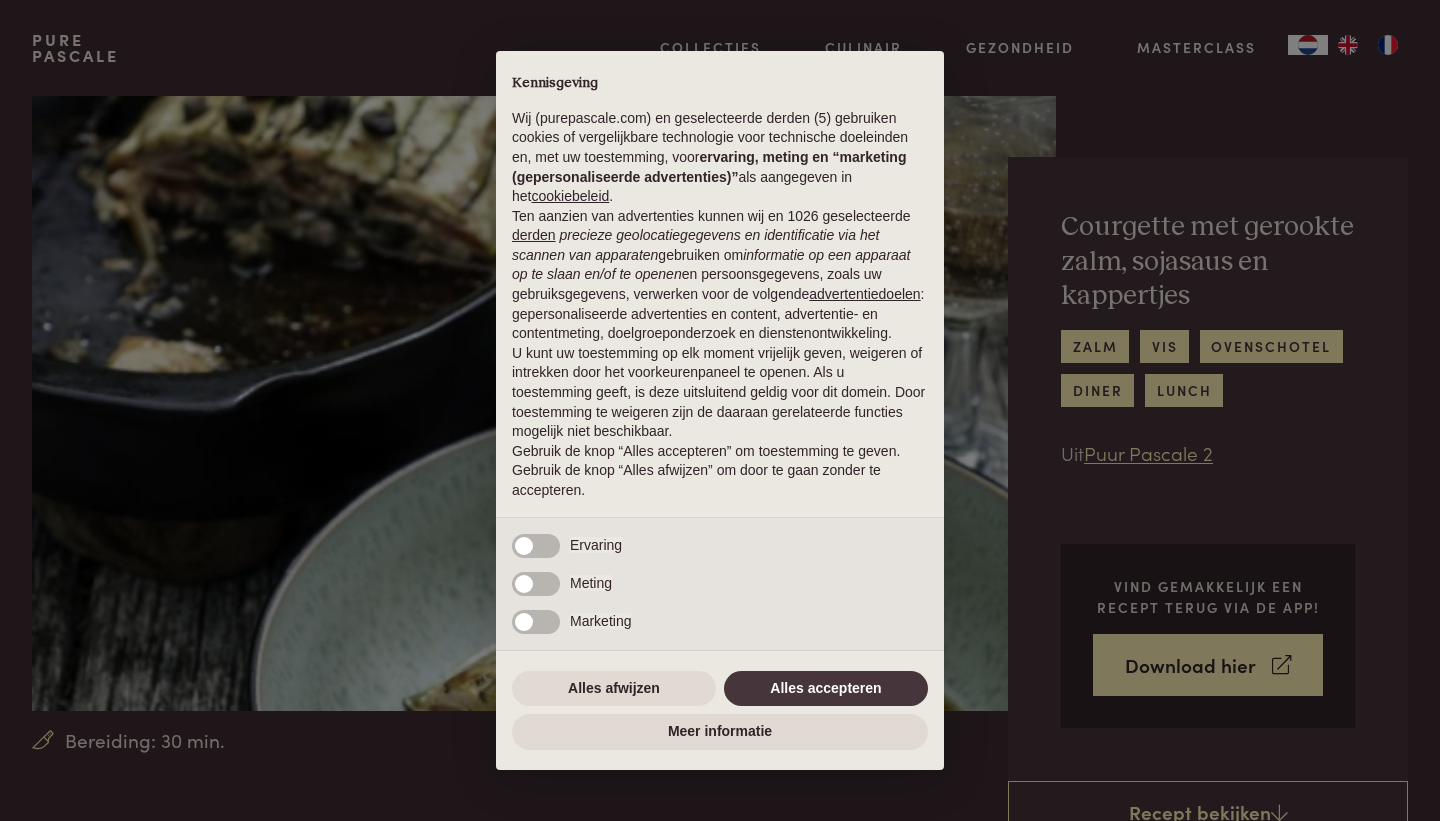 scroll, scrollTop: 0, scrollLeft: 0, axis: both 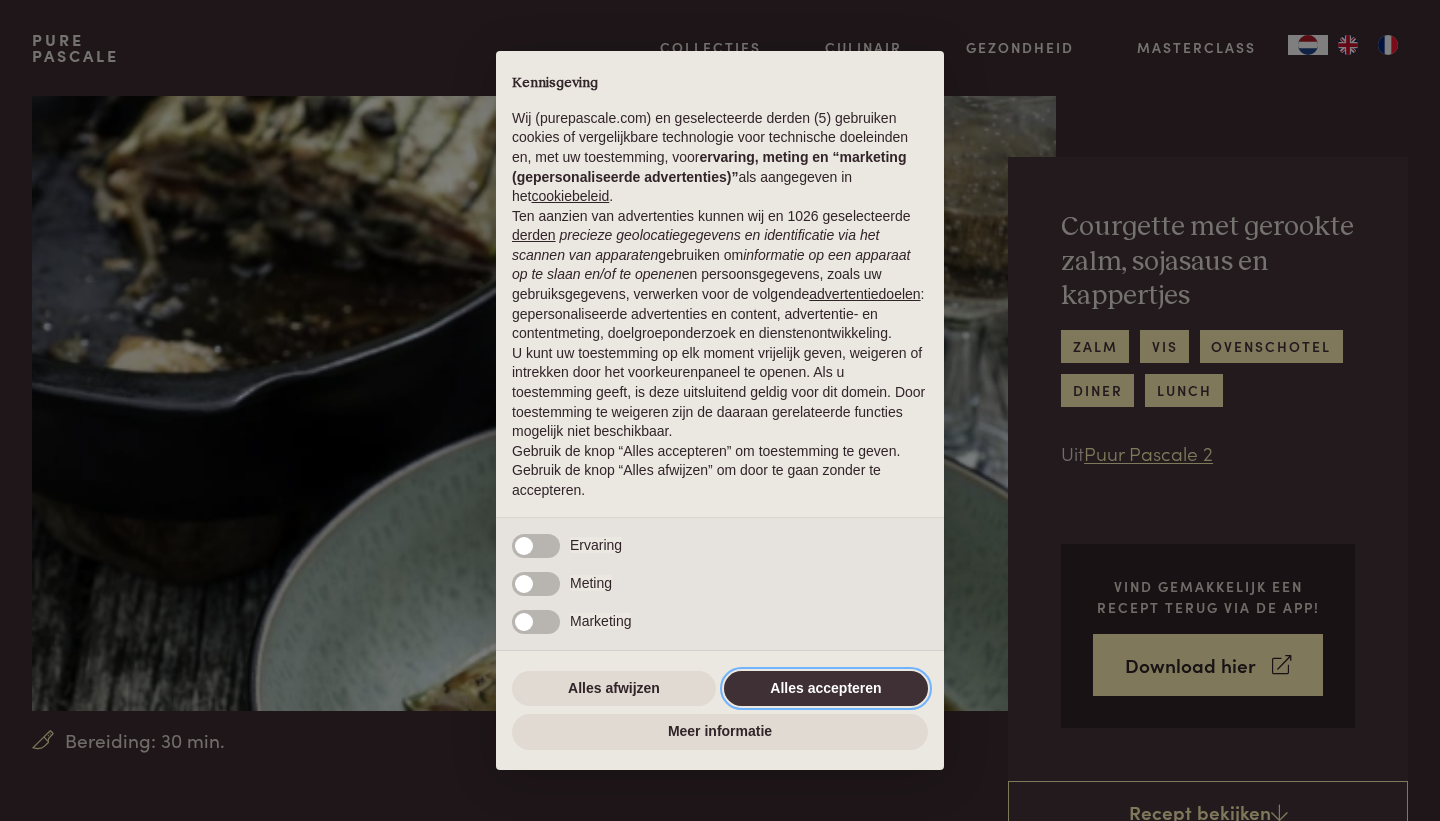 click on "Alles accepteren" at bounding box center (826, 689) 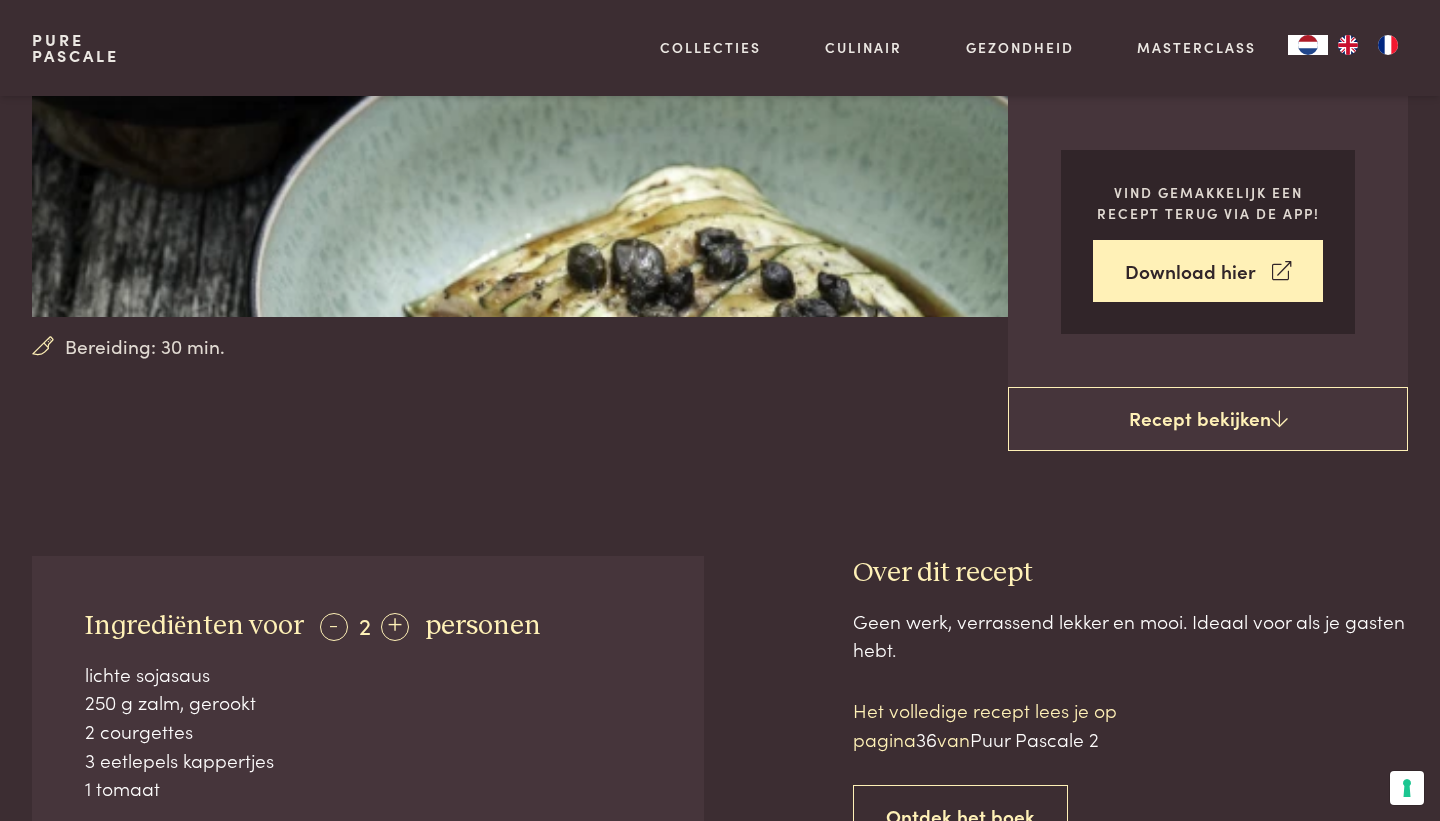scroll, scrollTop: 335, scrollLeft: 0, axis: vertical 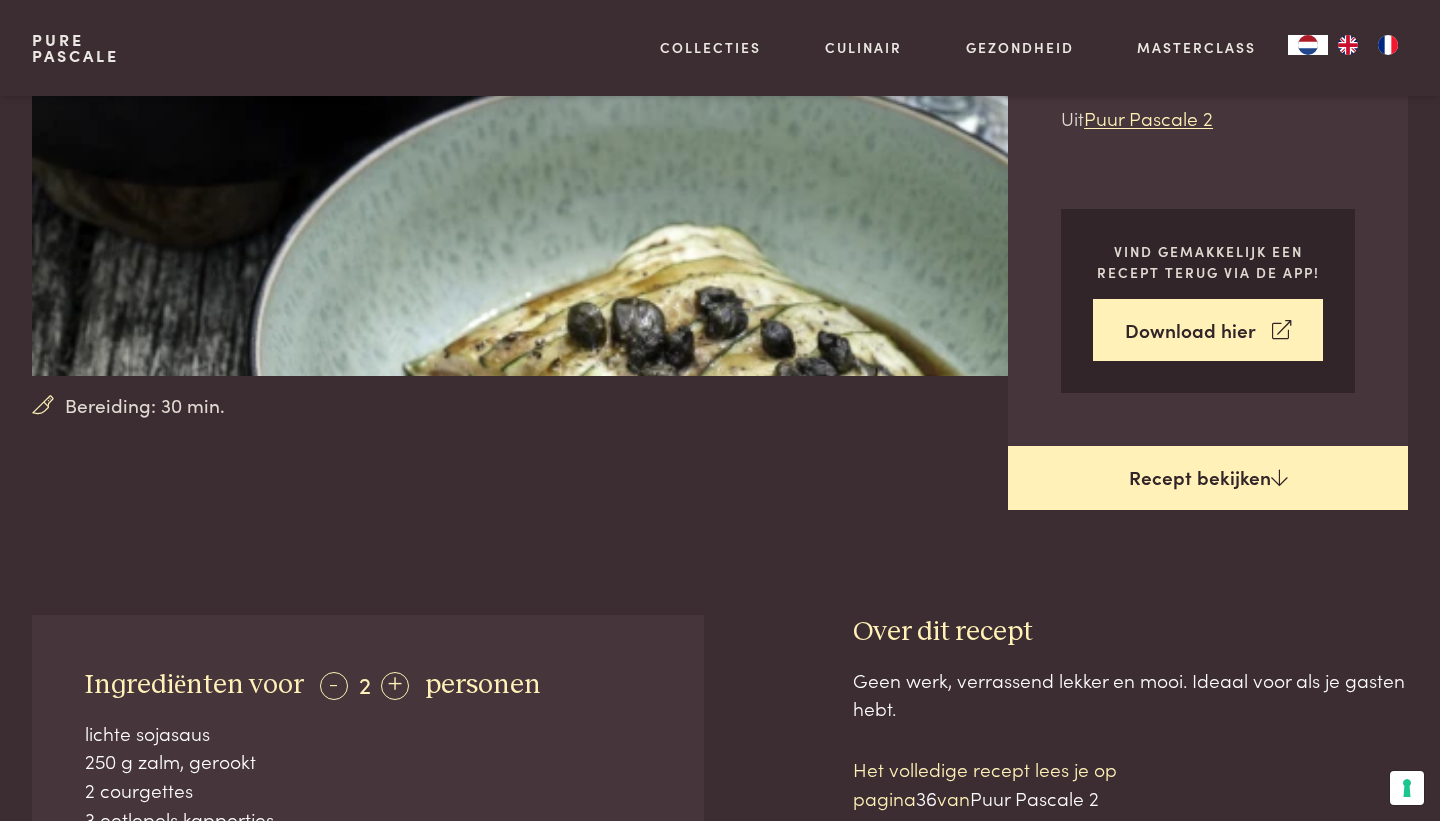 click on "Recept bekijken" at bounding box center [1208, 478] 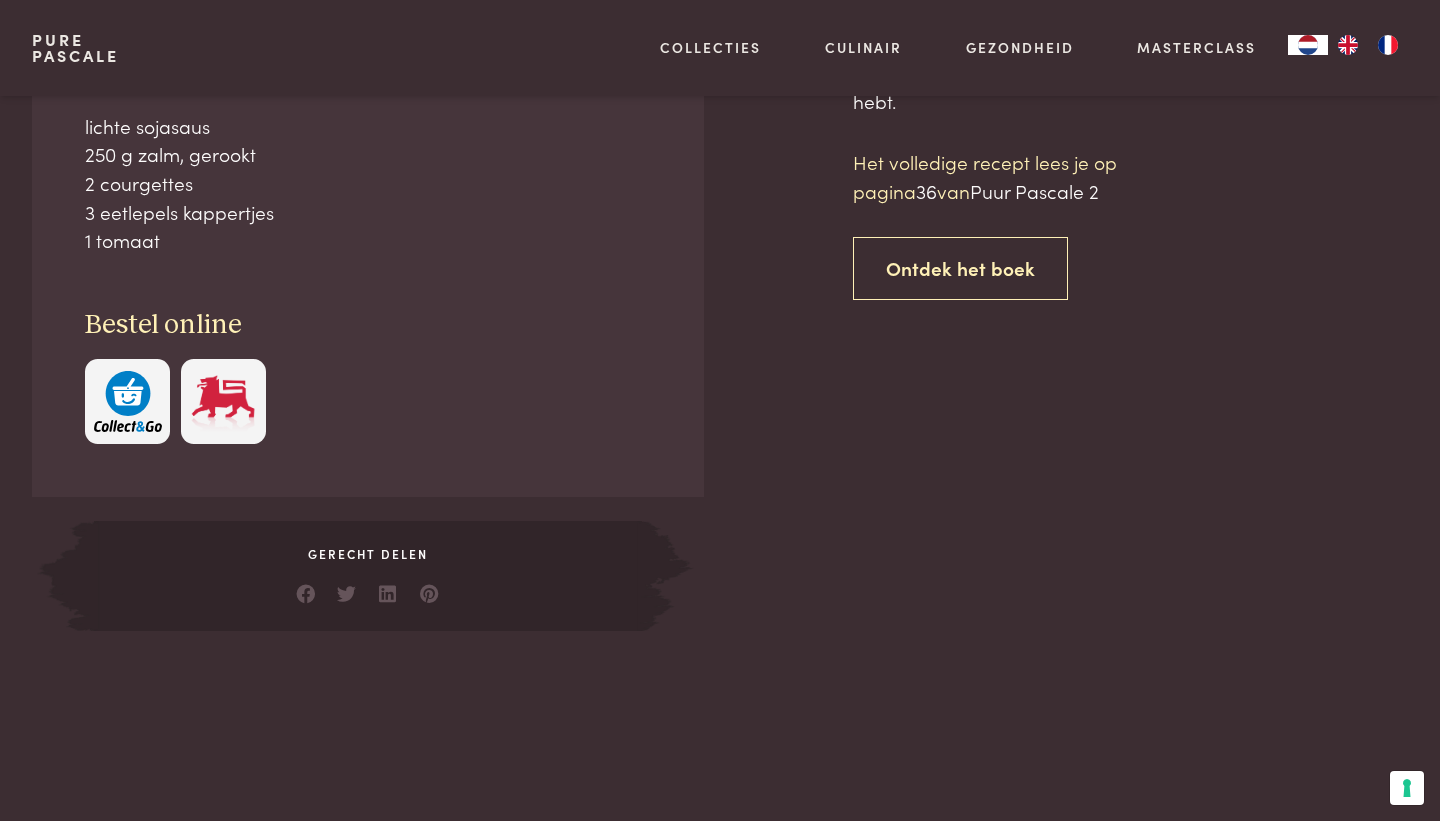 scroll, scrollTop: 943, scrollLeft: 0, axis: vertical 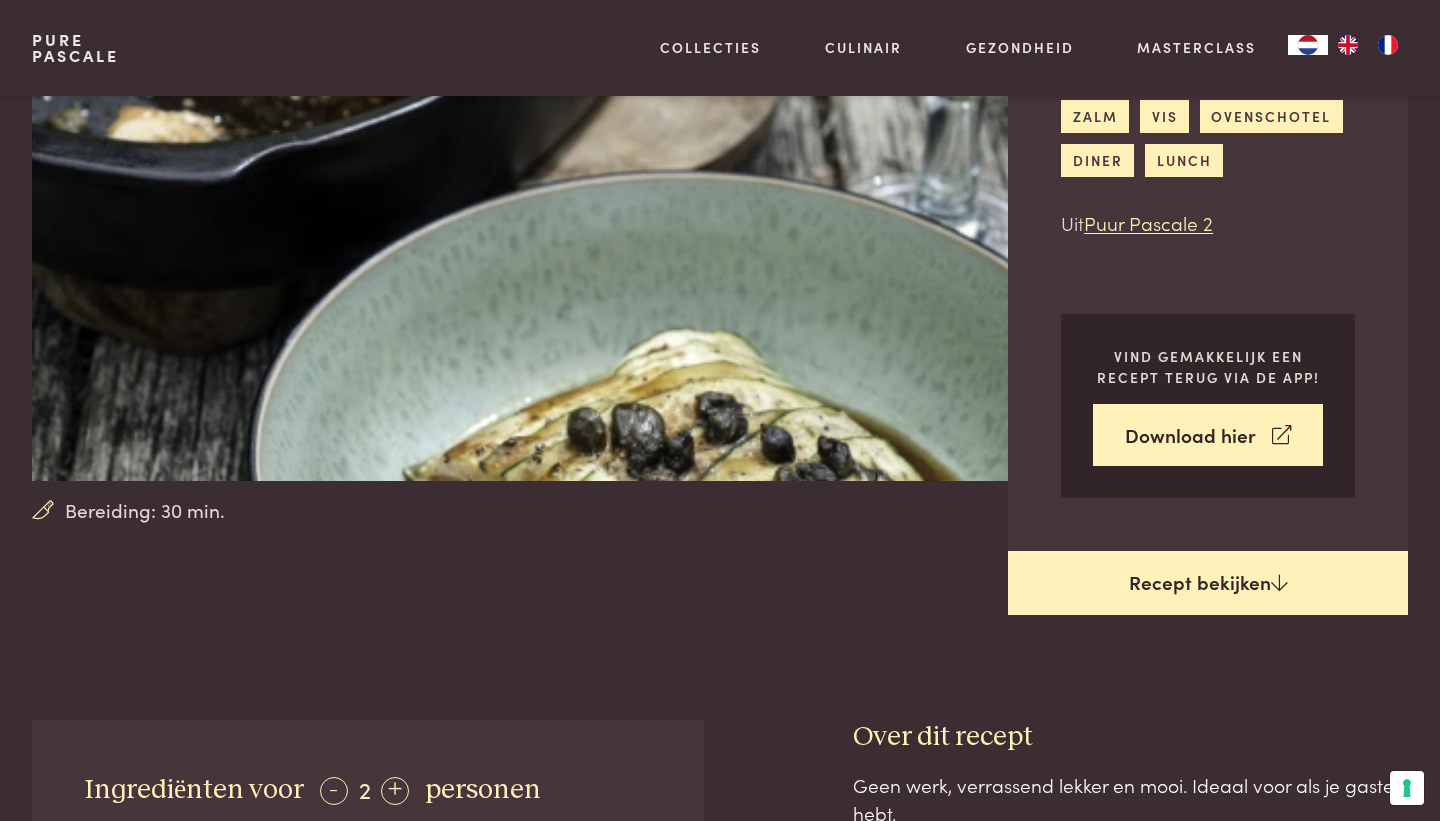 click on "Recept bekijken" at bounding box center [1208, 583] 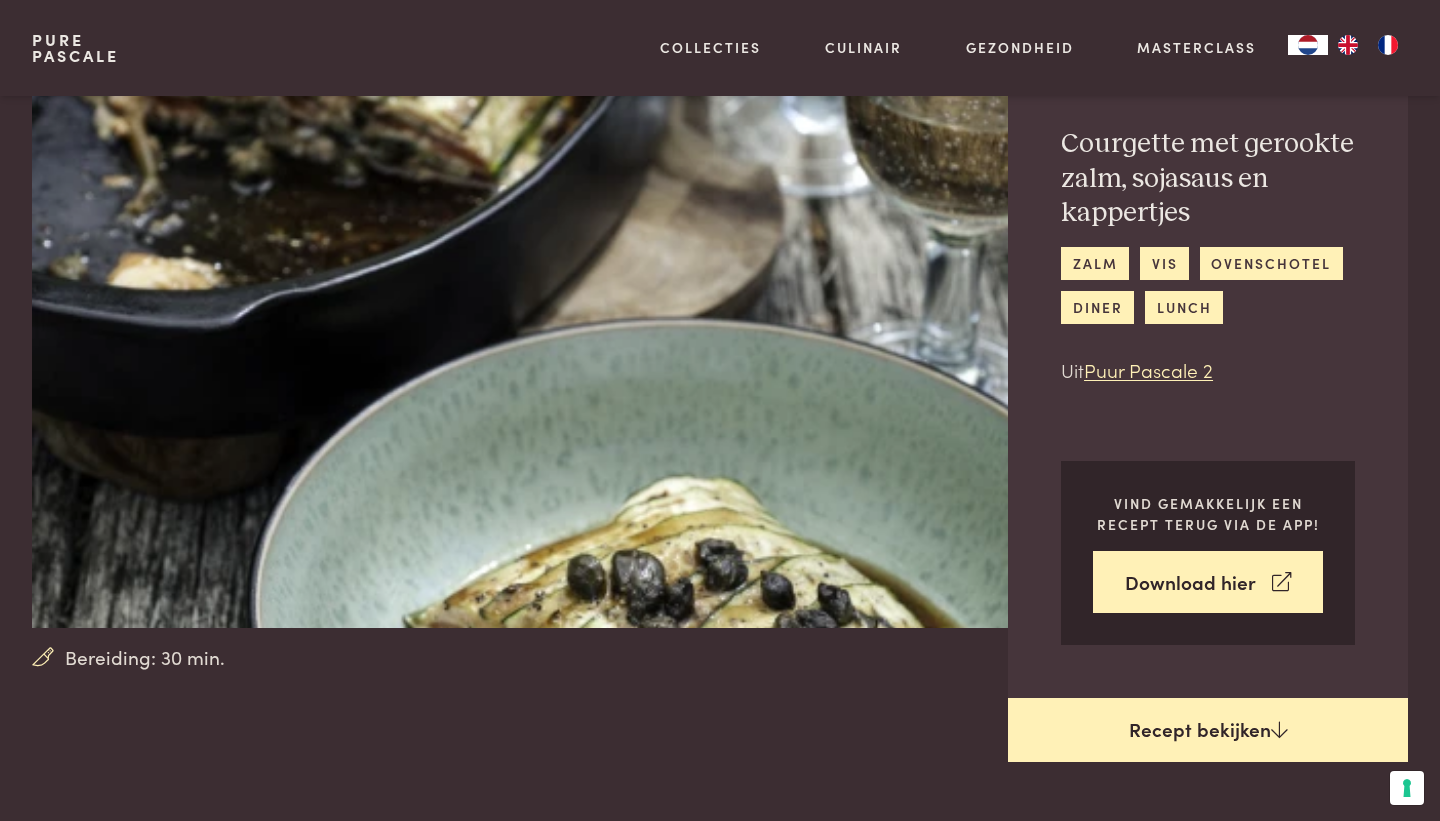 scroll, scrollTop: 81, scrollLeft: 0, axis: vertical 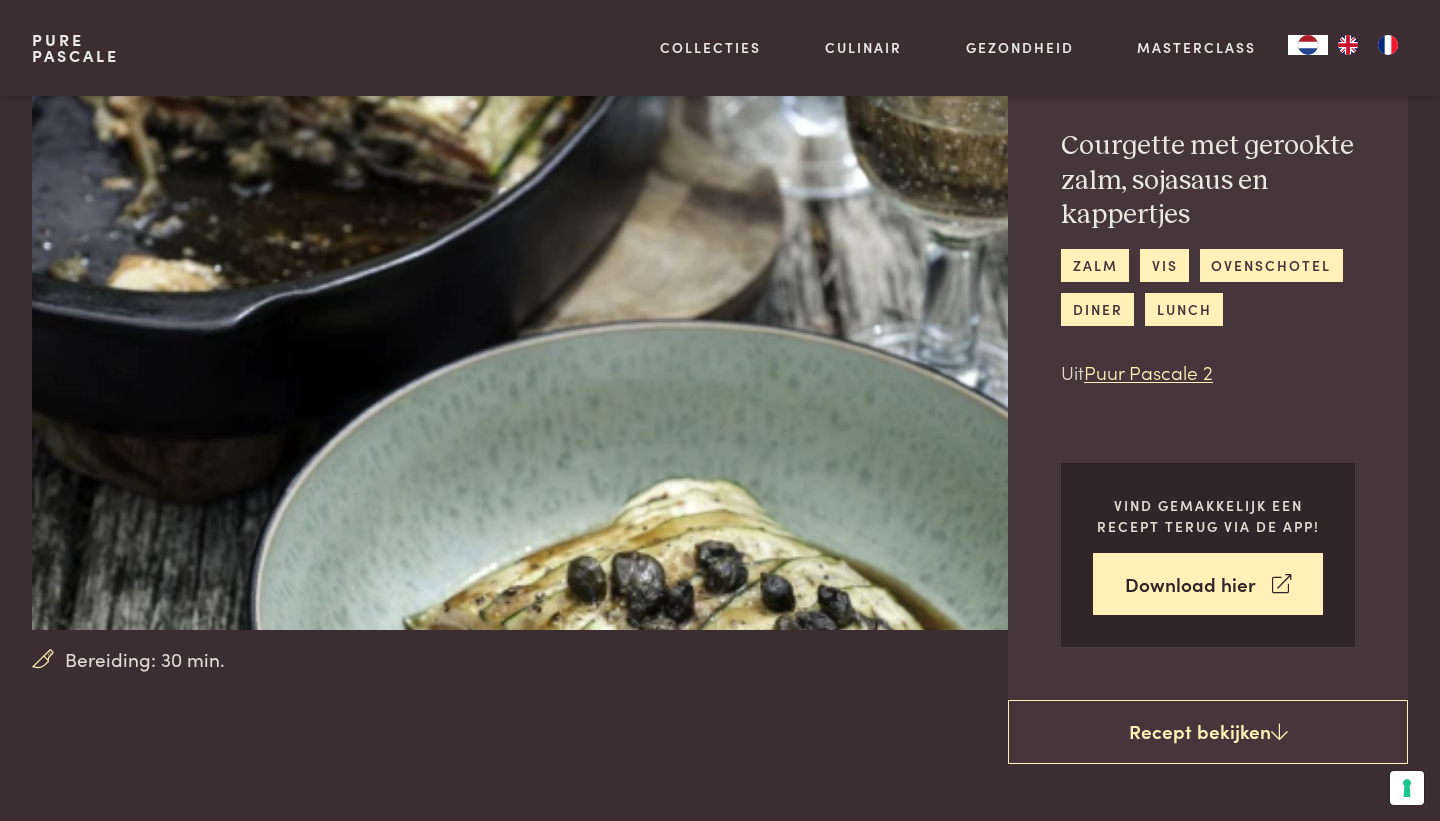 click at bounding box center (544, 322) 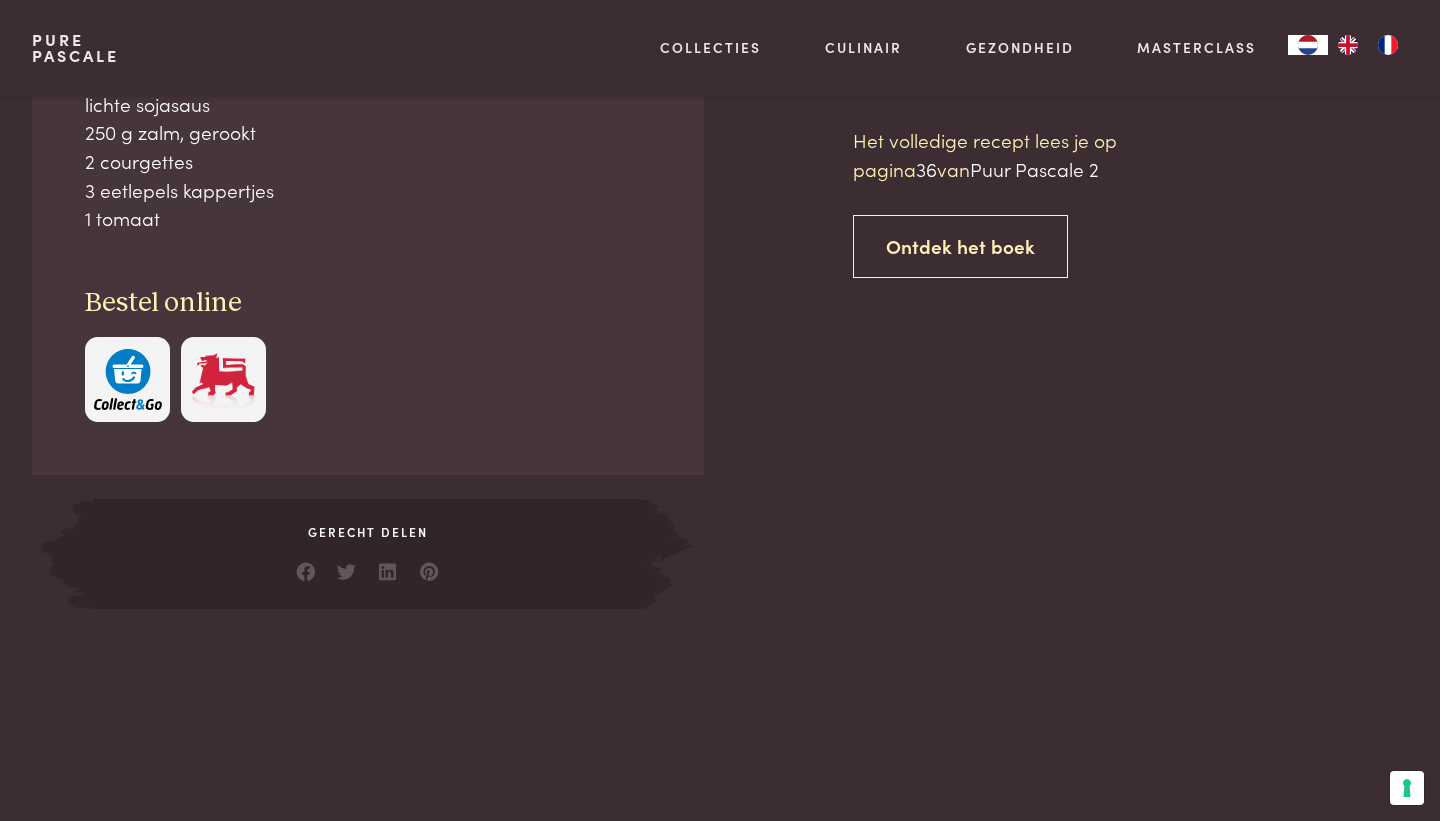scroll, scrollTop: 965, scrollLeft: 0, axis: vertical 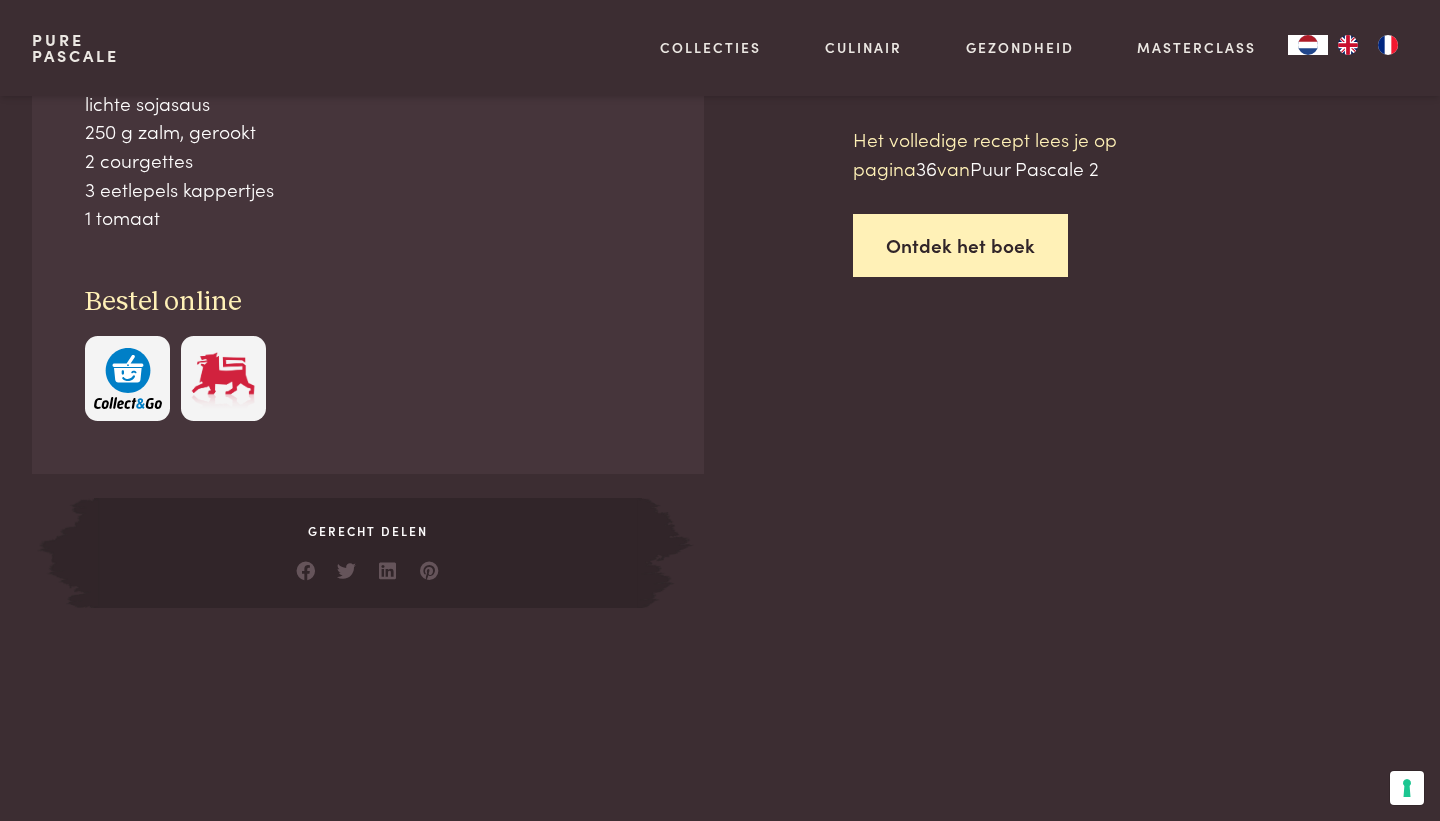 click on "Ontdek het boek" at bounding box center [960, 245] 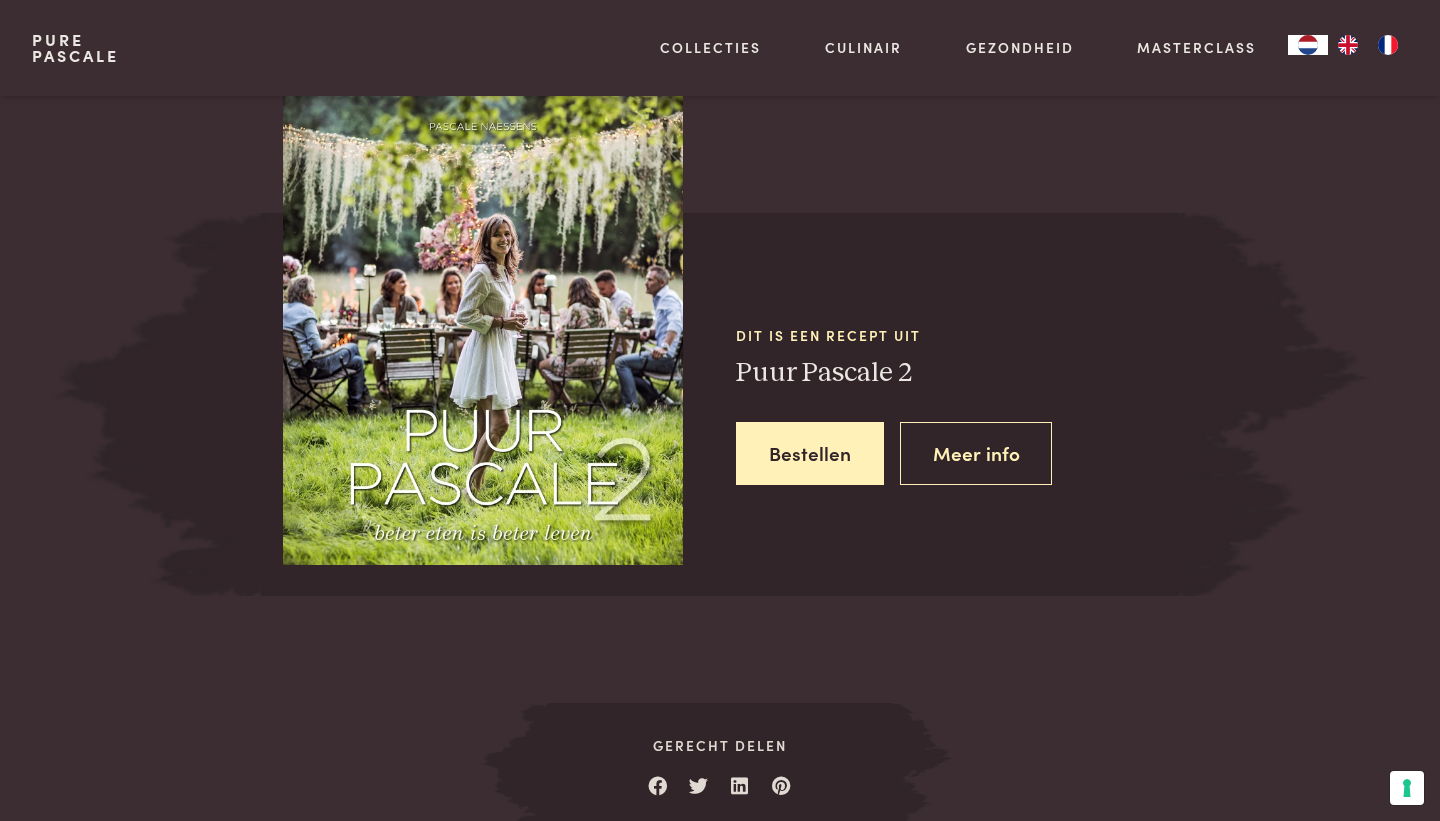 scroll, scrollTop: 1774, scrollLeft: 0, axis: vertical 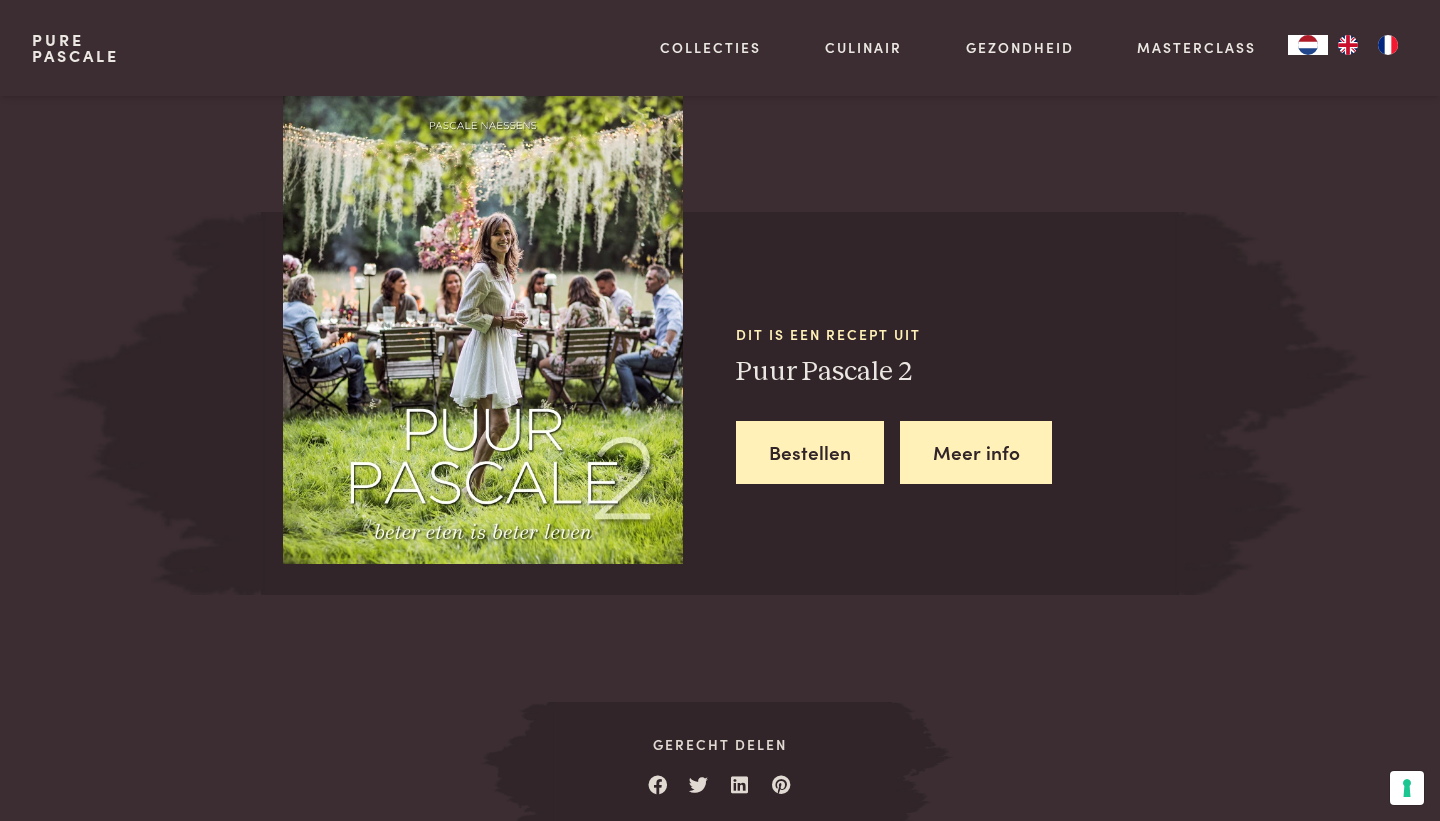 click on "Meer info" at bounding box center [976, 452] 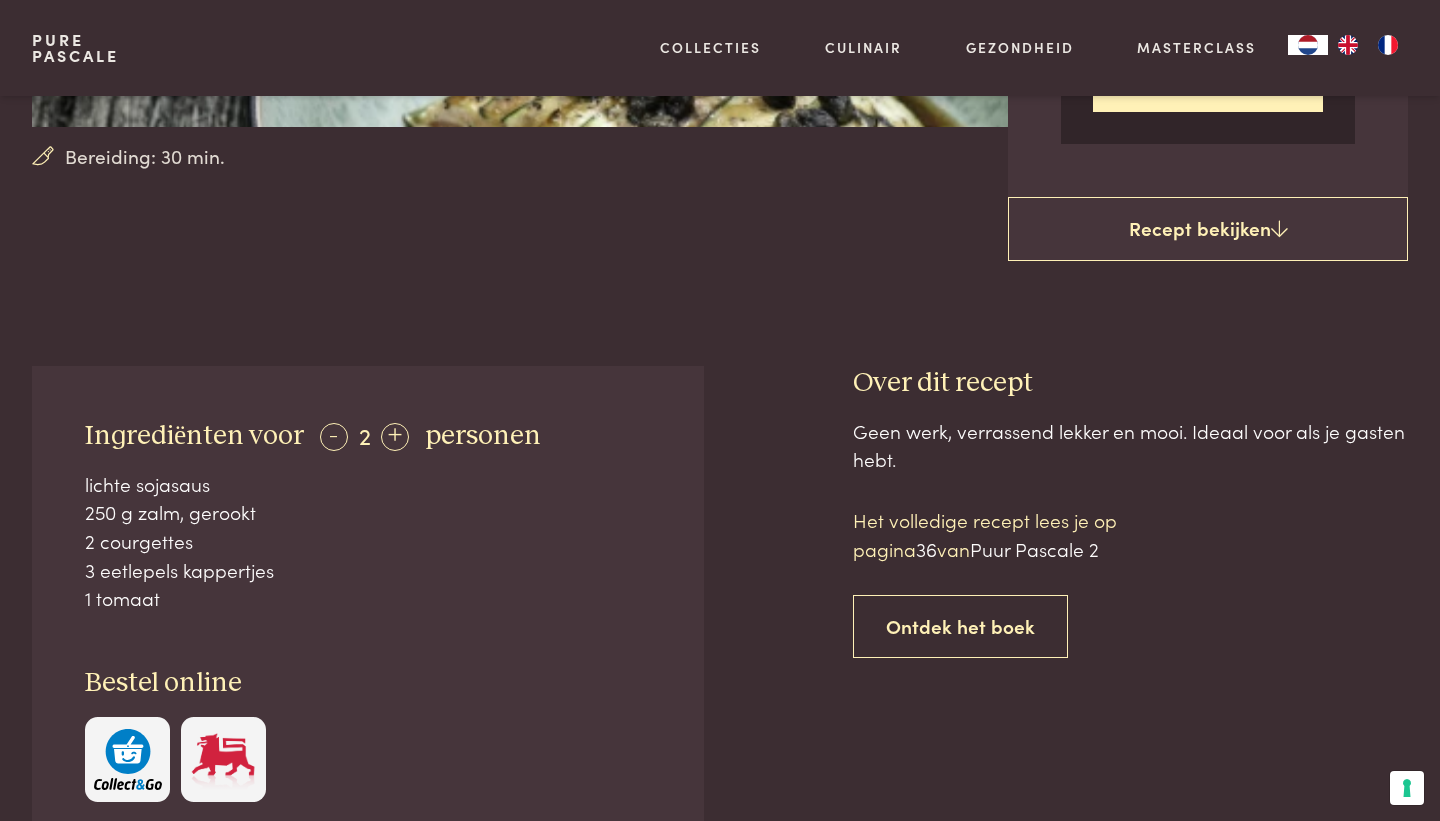 scroll, scrollTop: 579, scrollLeft: 0, axis: vertical 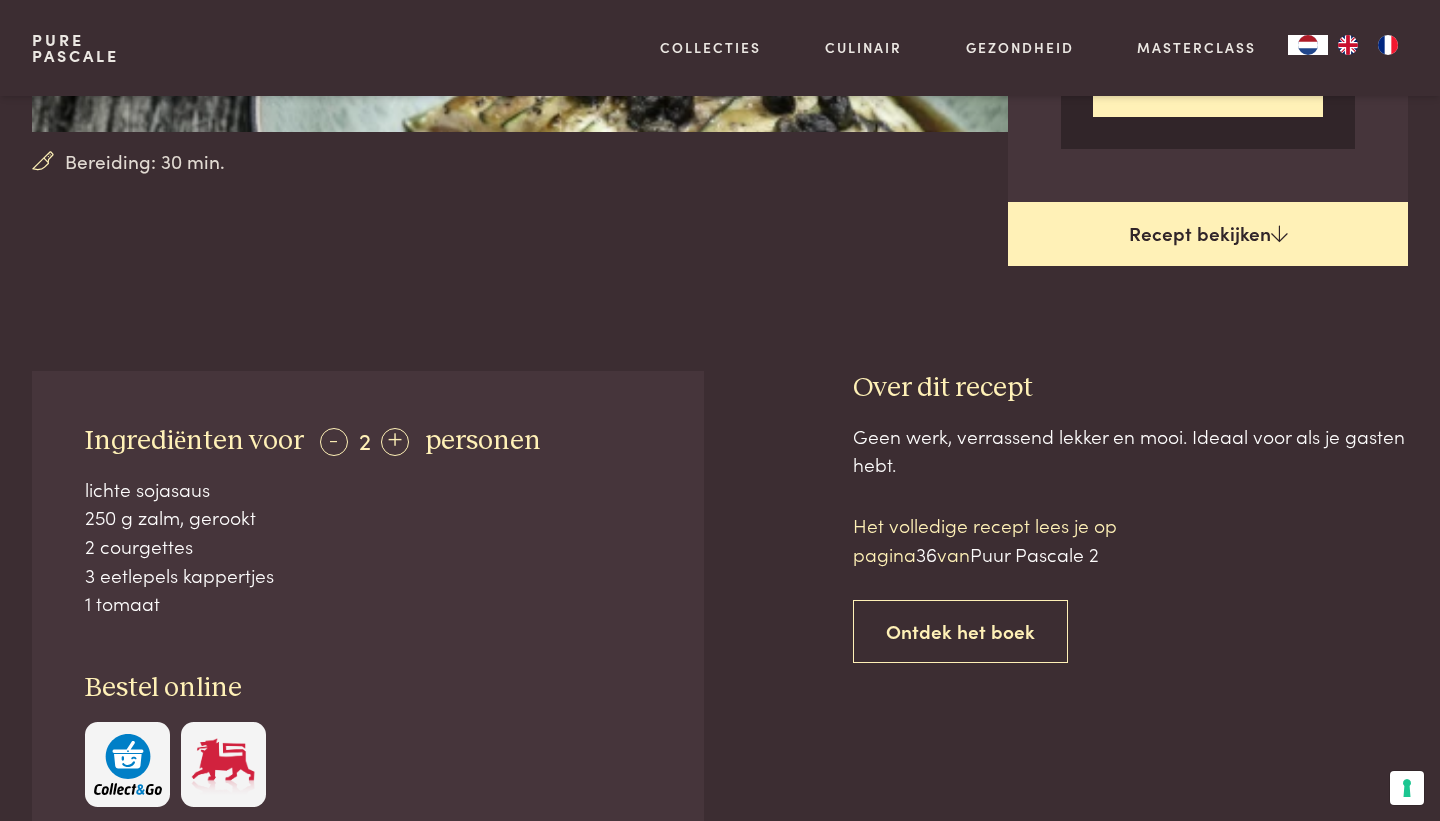 click on "Recept bekijken" at bounding box center [1208, 234] 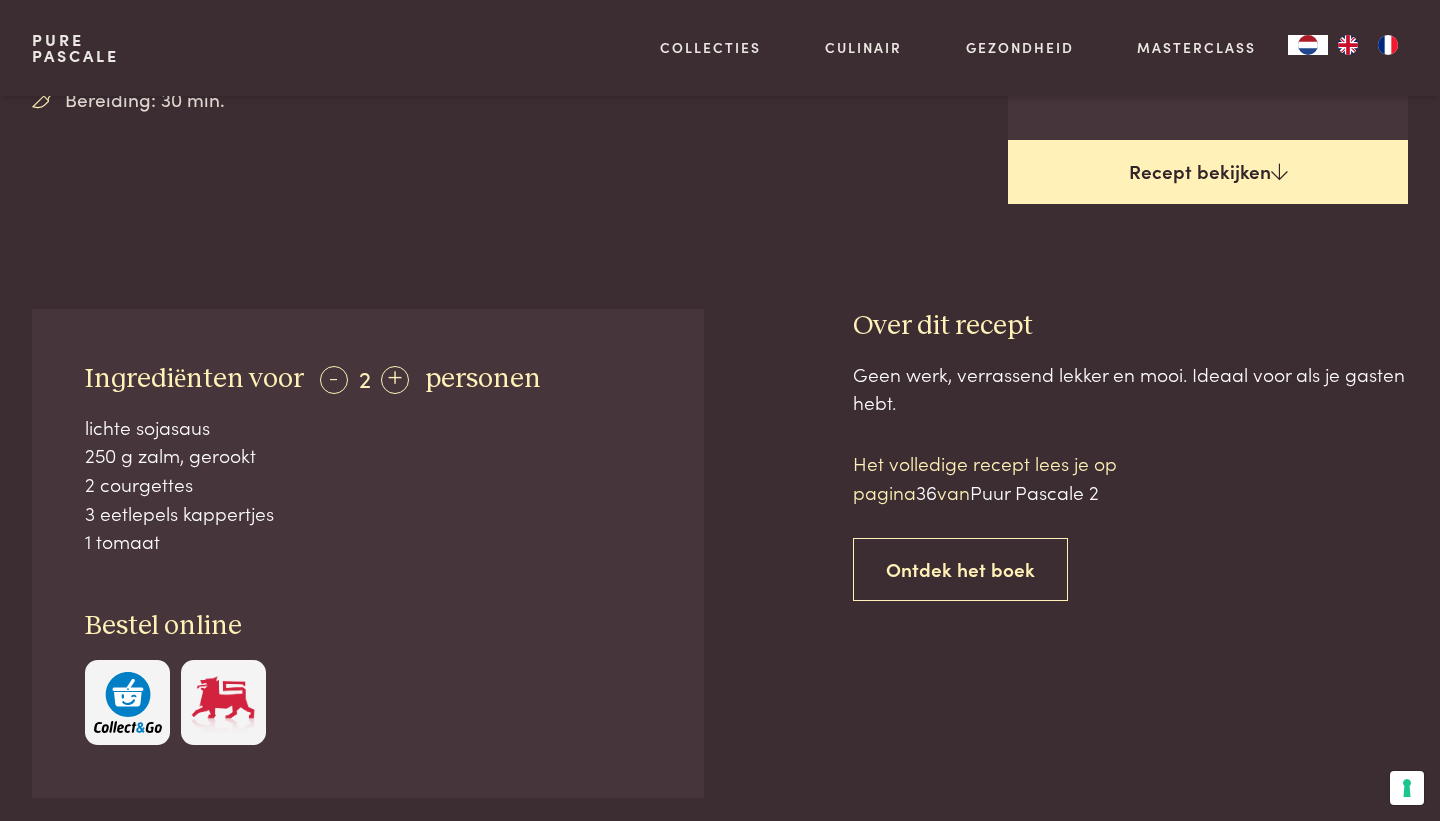 click on "Bereiding: 30 min.
Courgette met gerookte zalm, sojasaus en kappertjes
zalm
vis
ovenschotel
diner
lunch
Uit  Puur Pascale 2   Vind gemakkelijk een recept terug via de app!   Download hier   Recept bekijken
Ingrediënten voor
-
2
+
personen
lichte sojasaus
250 g zalm, gerookt
2 courgettes" at bounding box center [720, 1061] 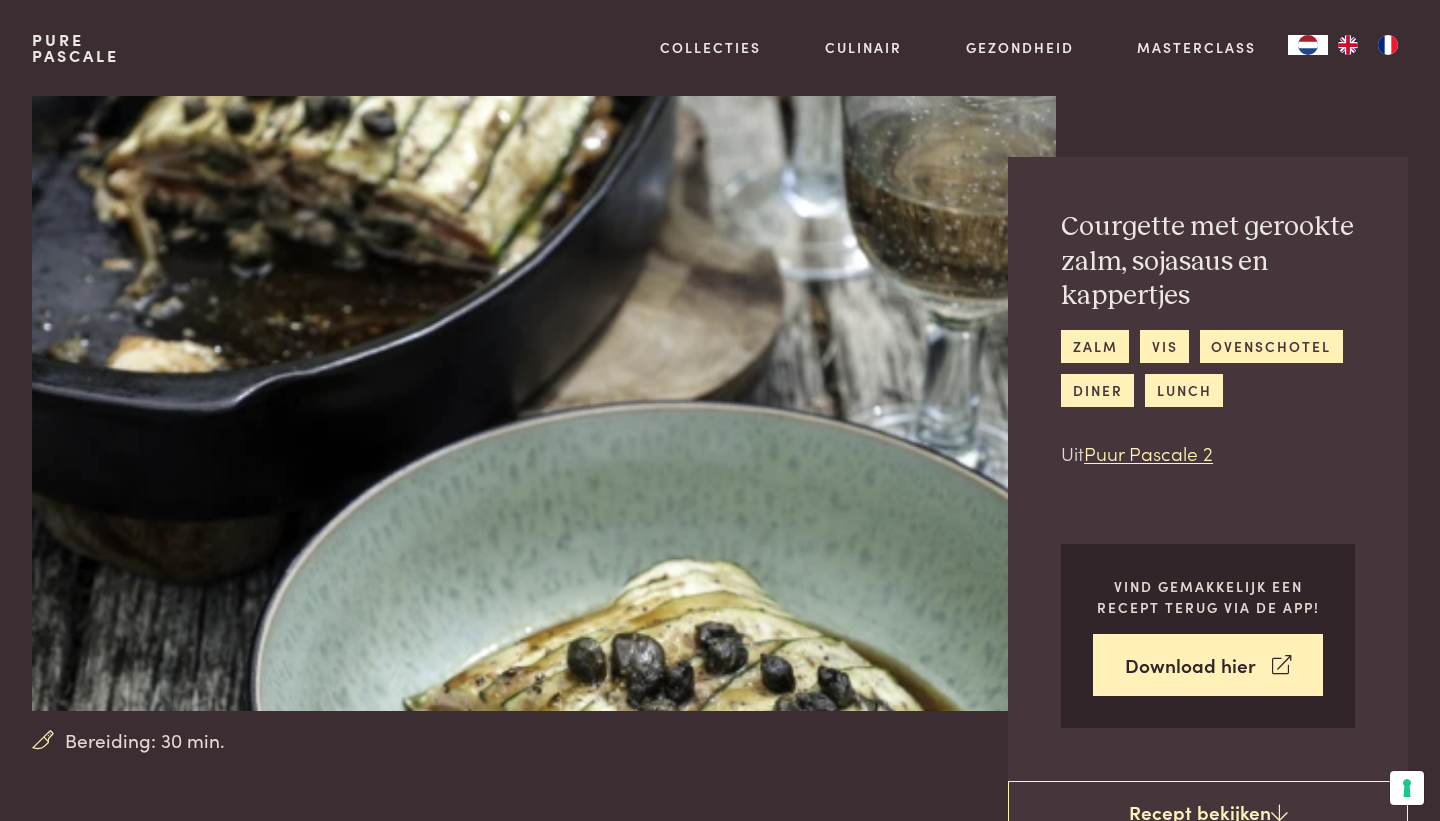scroll, scrollTop: 0, scrollLeft: 0, axis: both 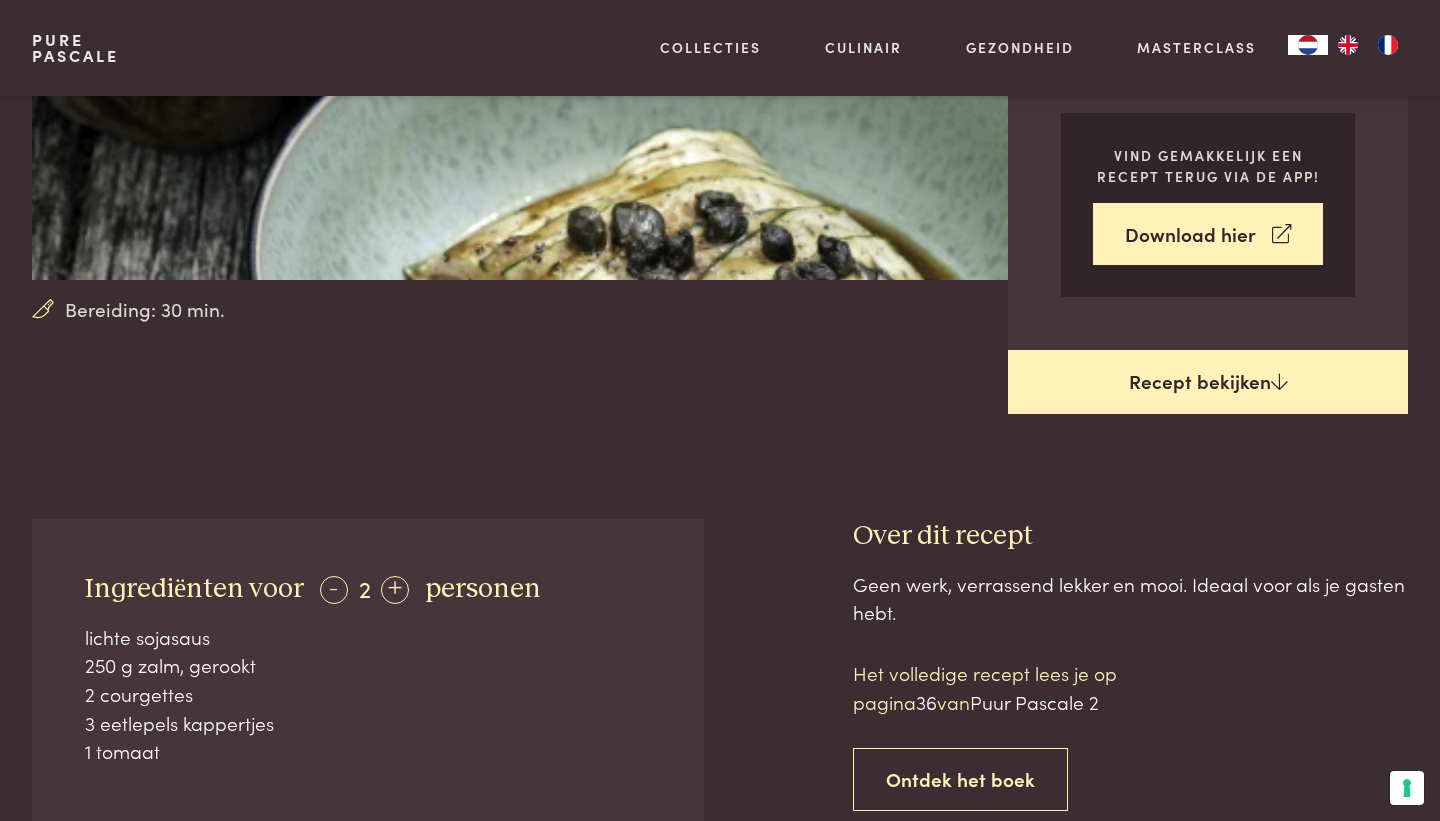 click on "Recept bekijken" at bounding box center (1208, 382) 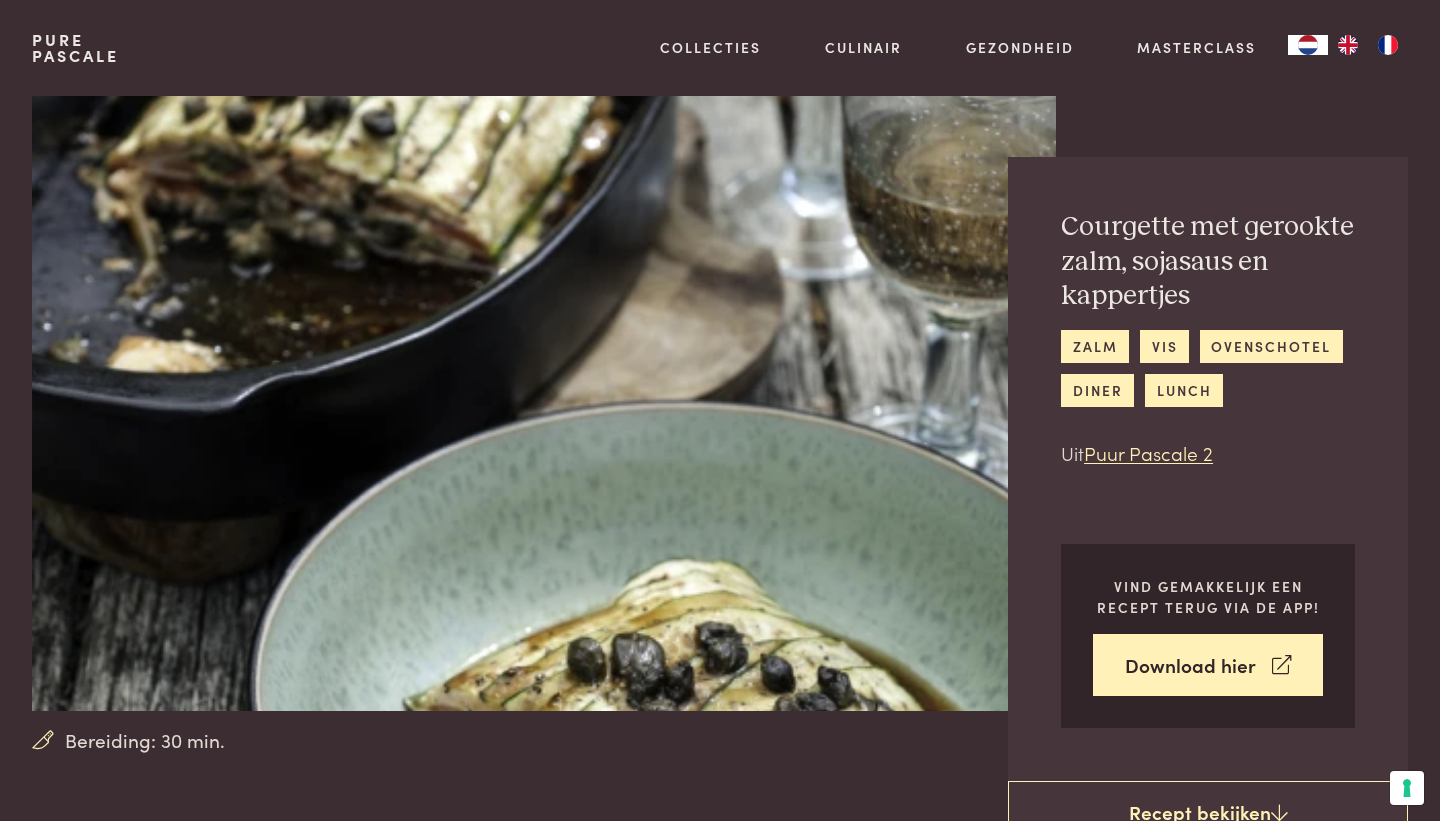 scroll, scrollTop: 0, scrollLeft: 0, axis: both 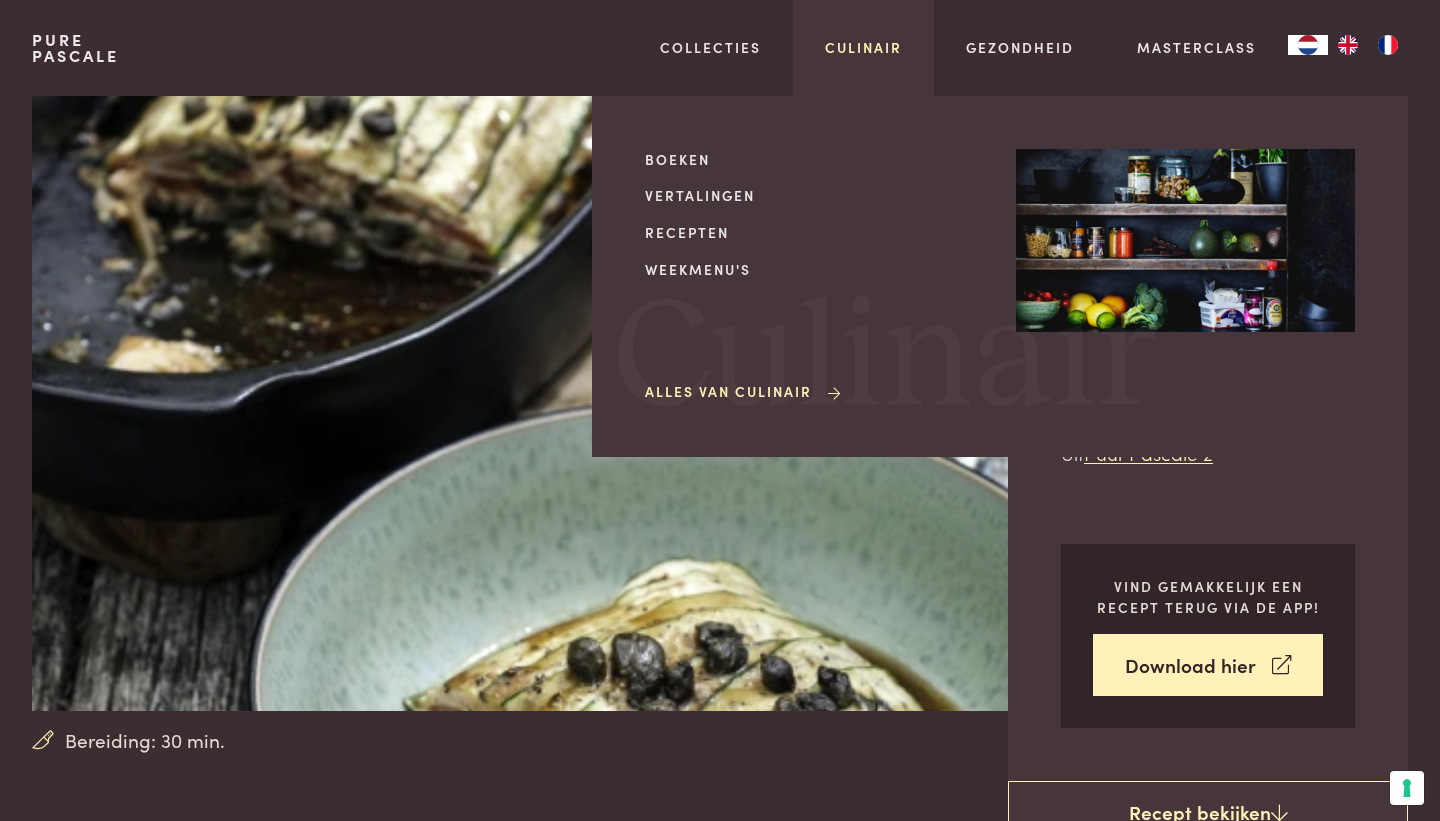 click on "Culinair" at bounding box center [863, 47] 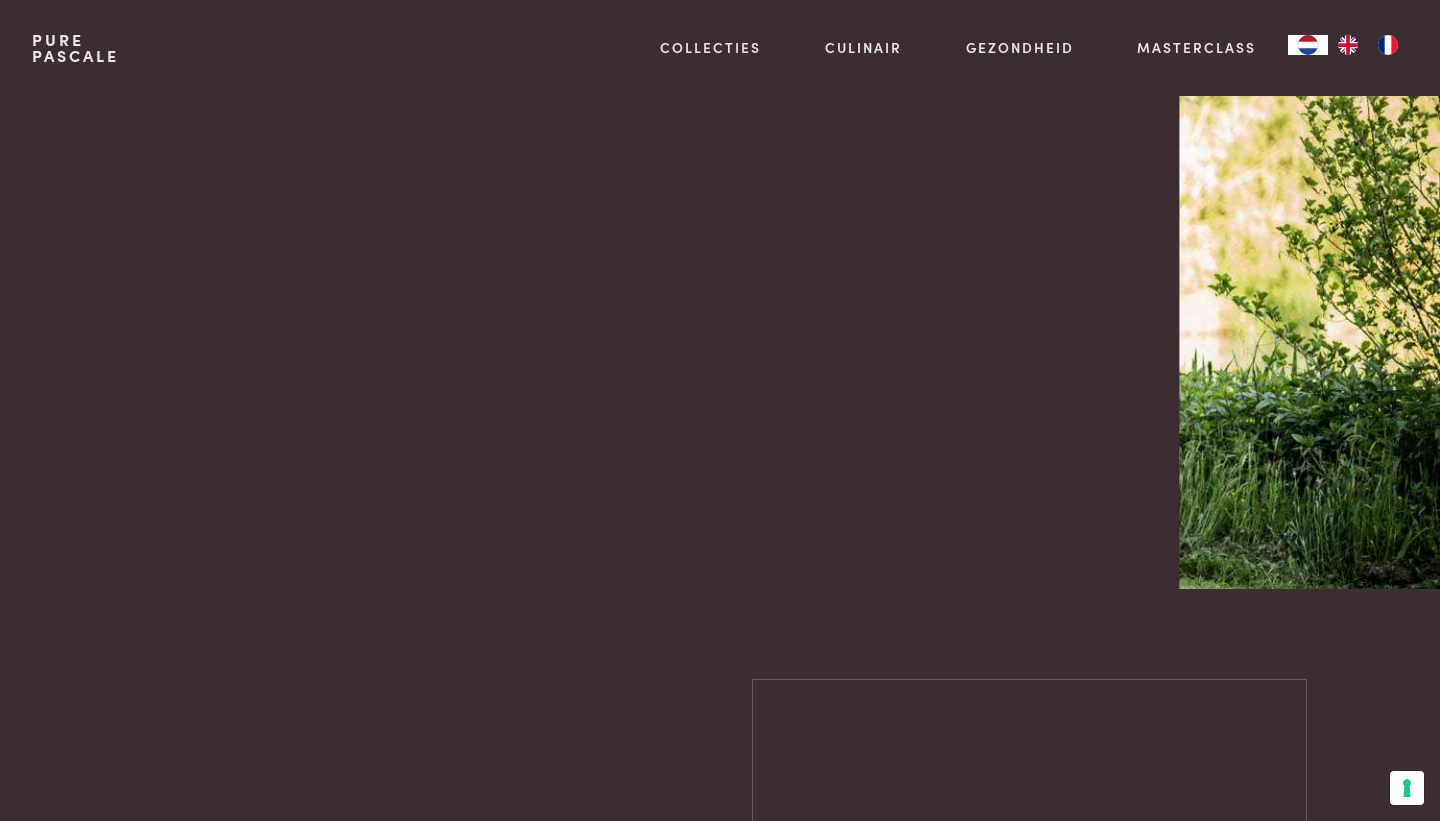 scroll, scrollTop: 0, scrollLeft: 0, axis: both 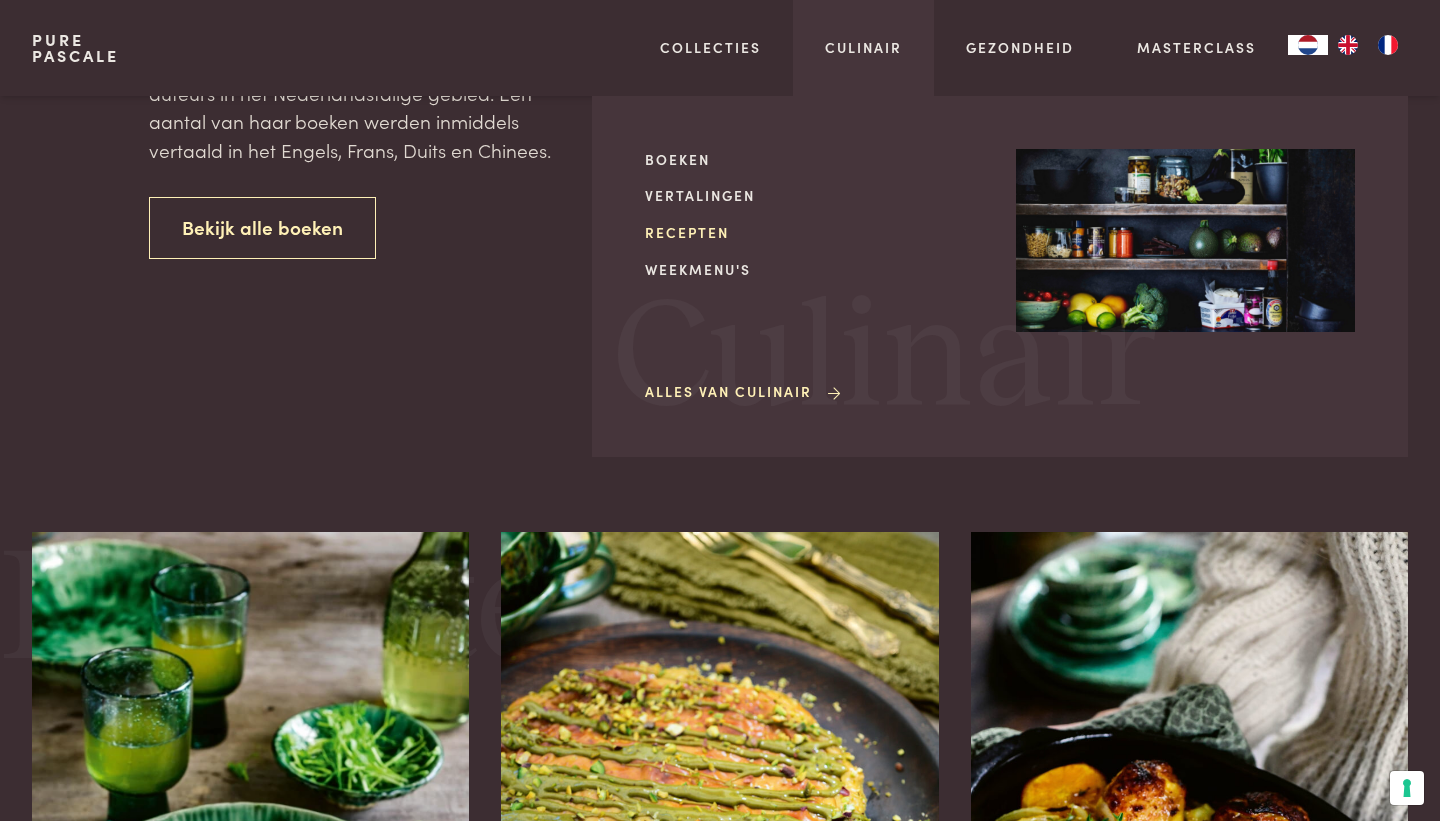 click on "Recepten" at bounding box center [814, 232] 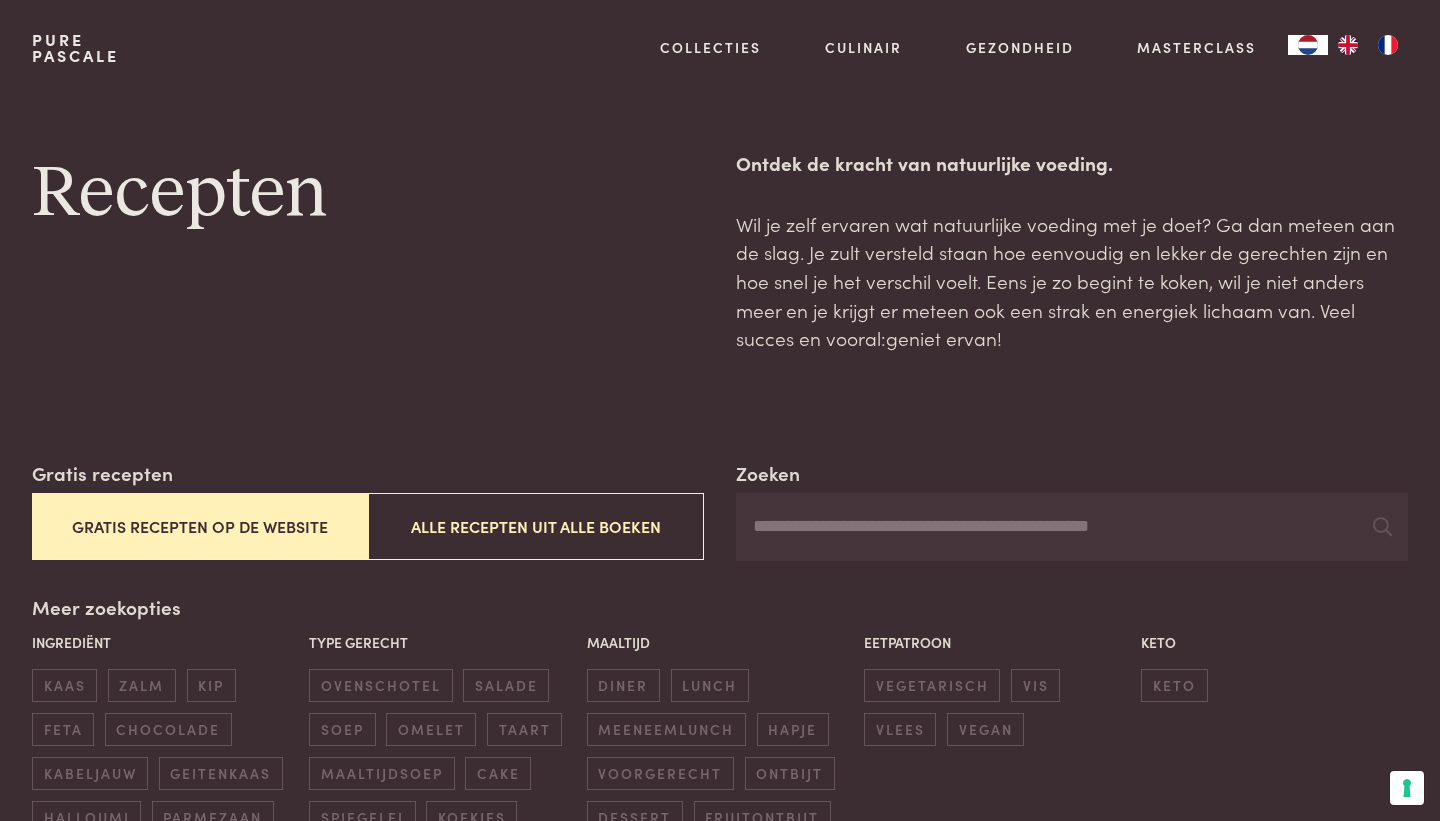 scroll, scrollTop: 0, scrollLeft: 0, axis: both 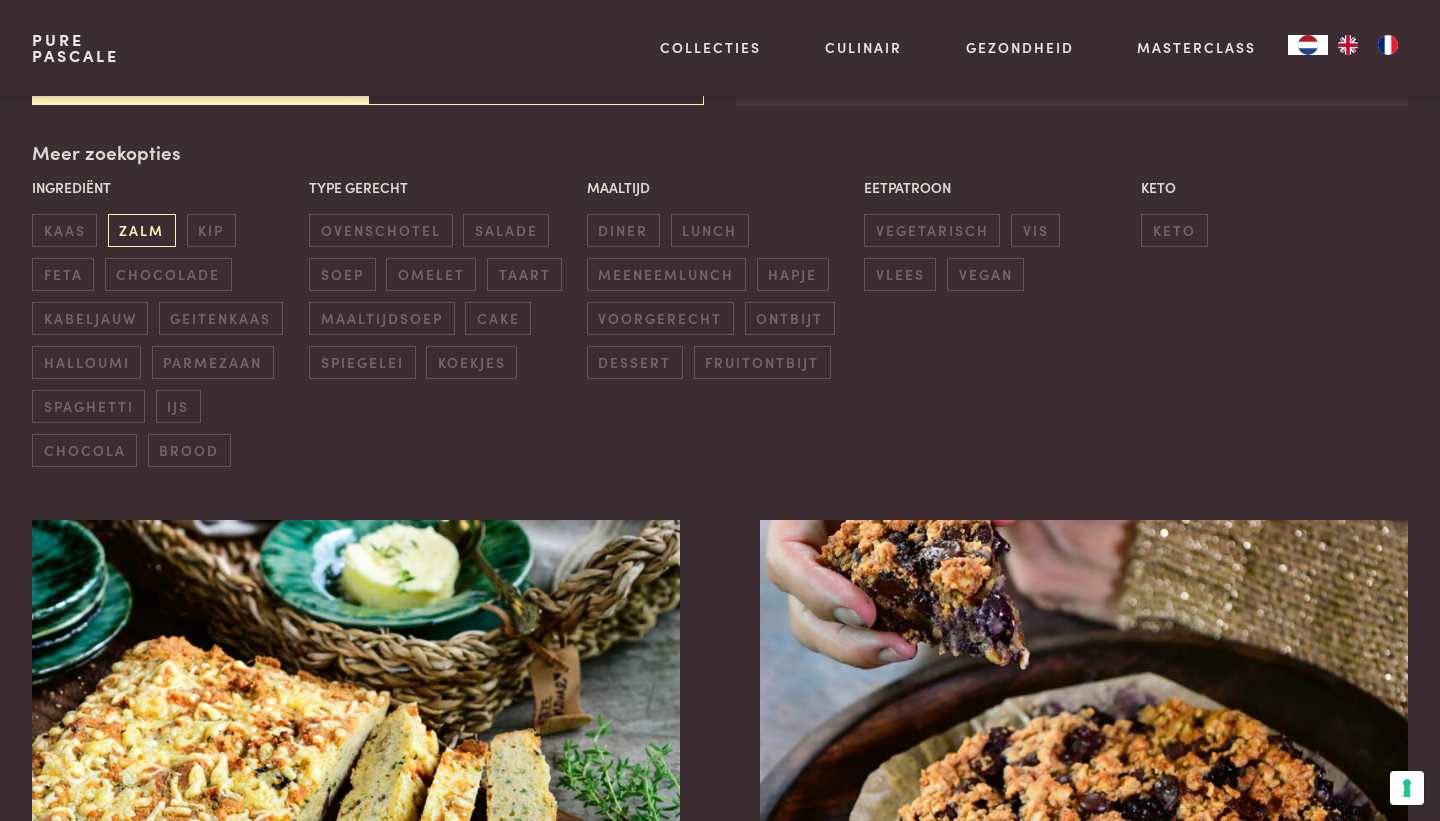 click on "zalm" at bounding box center [142, 230] 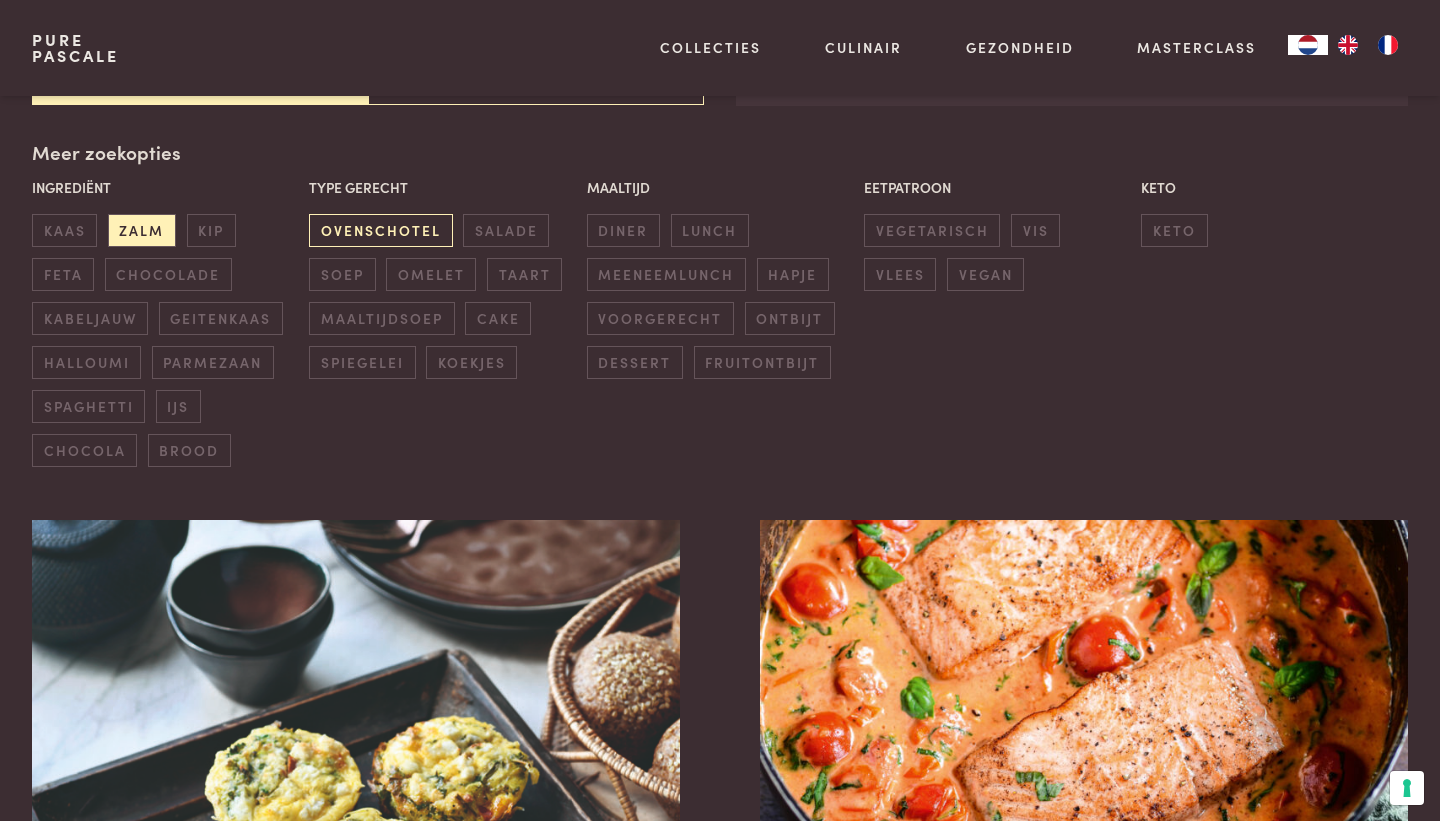 click on "ovenschotel" at bounding box center [380, 230] 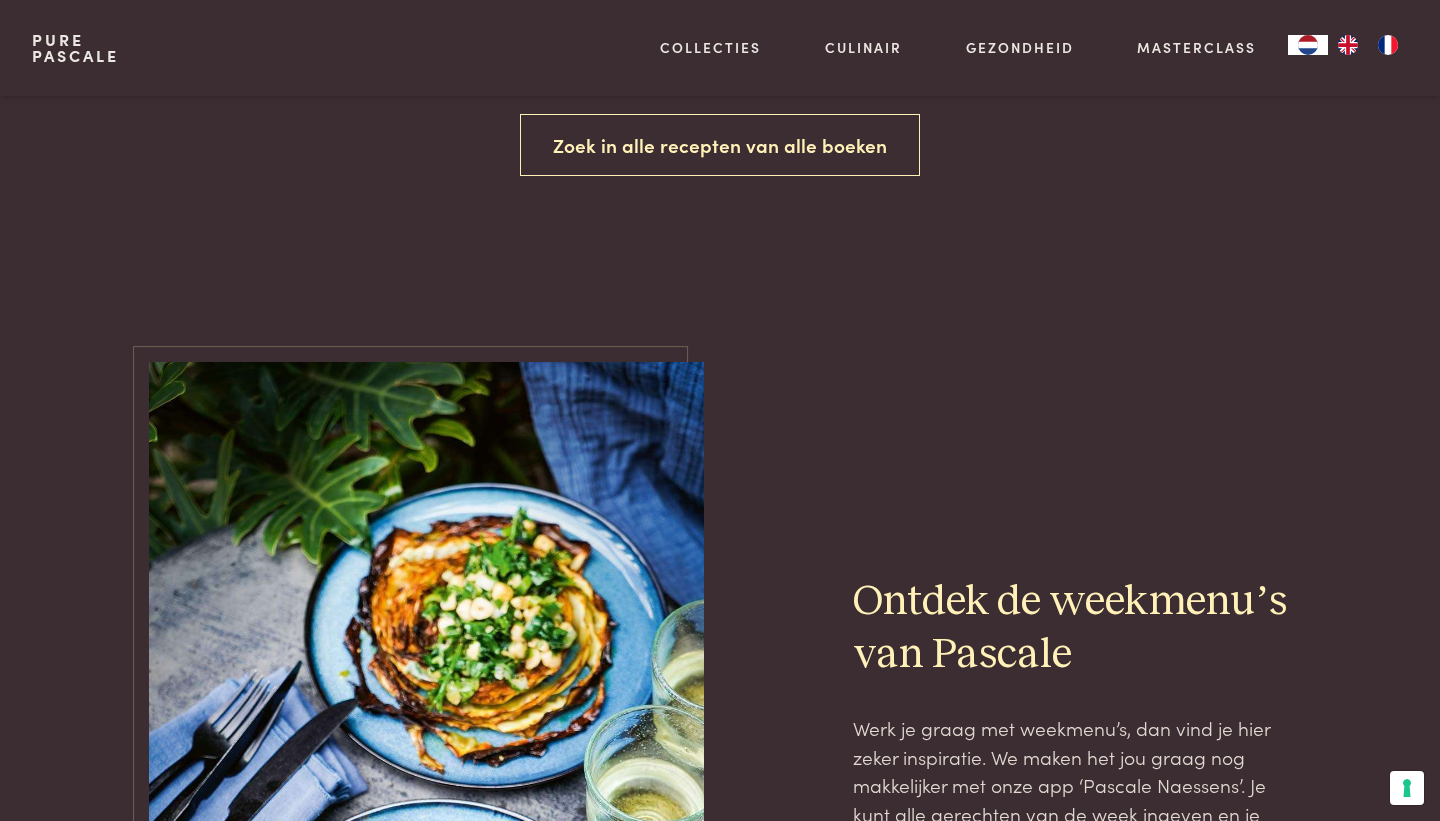 scroll, scrollTop: 905, scrollLeft: 0, axis: vertical 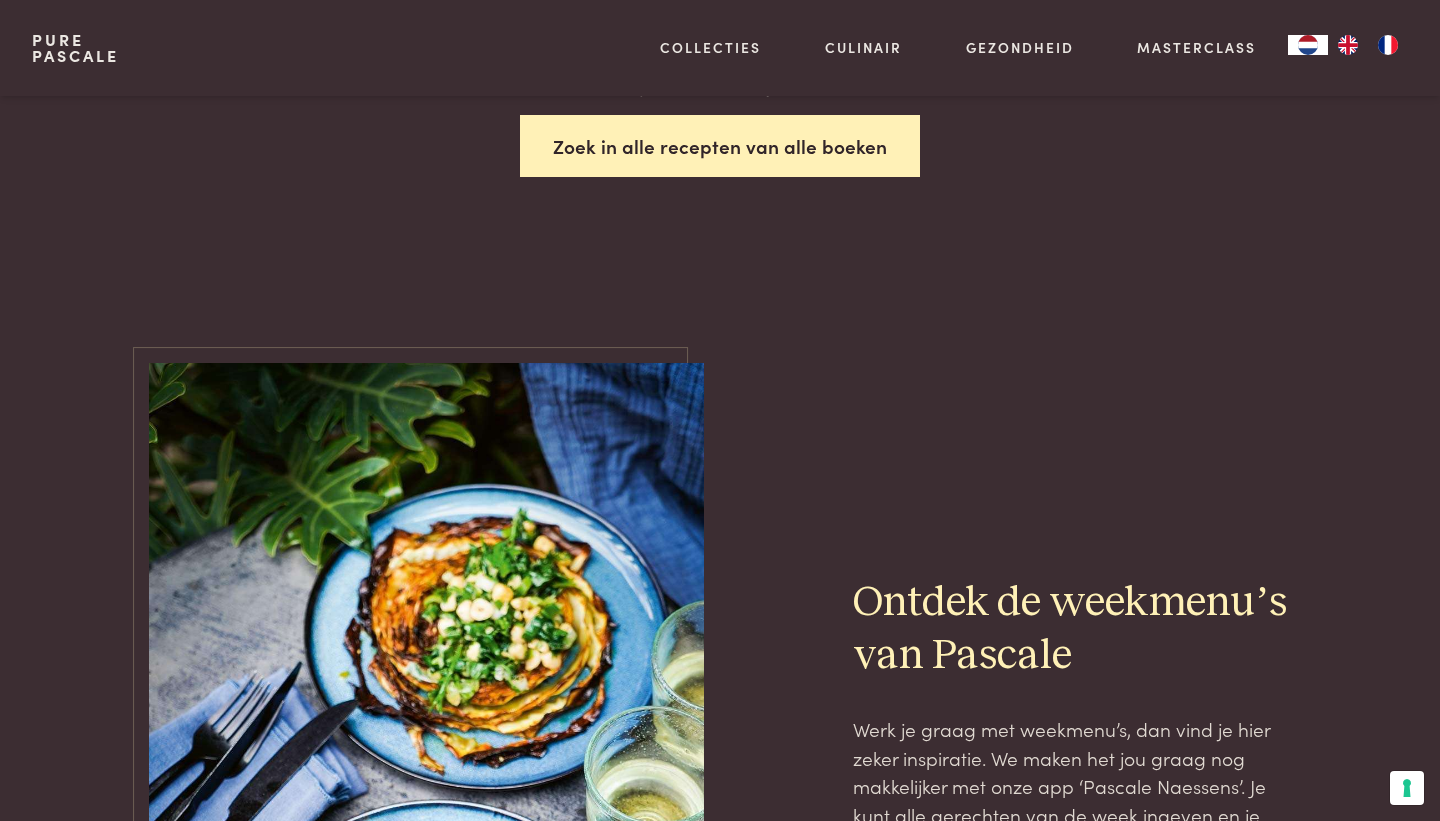 click on "Zoek in  alle recepten van alle boeken" at bounding box center (720, 146) 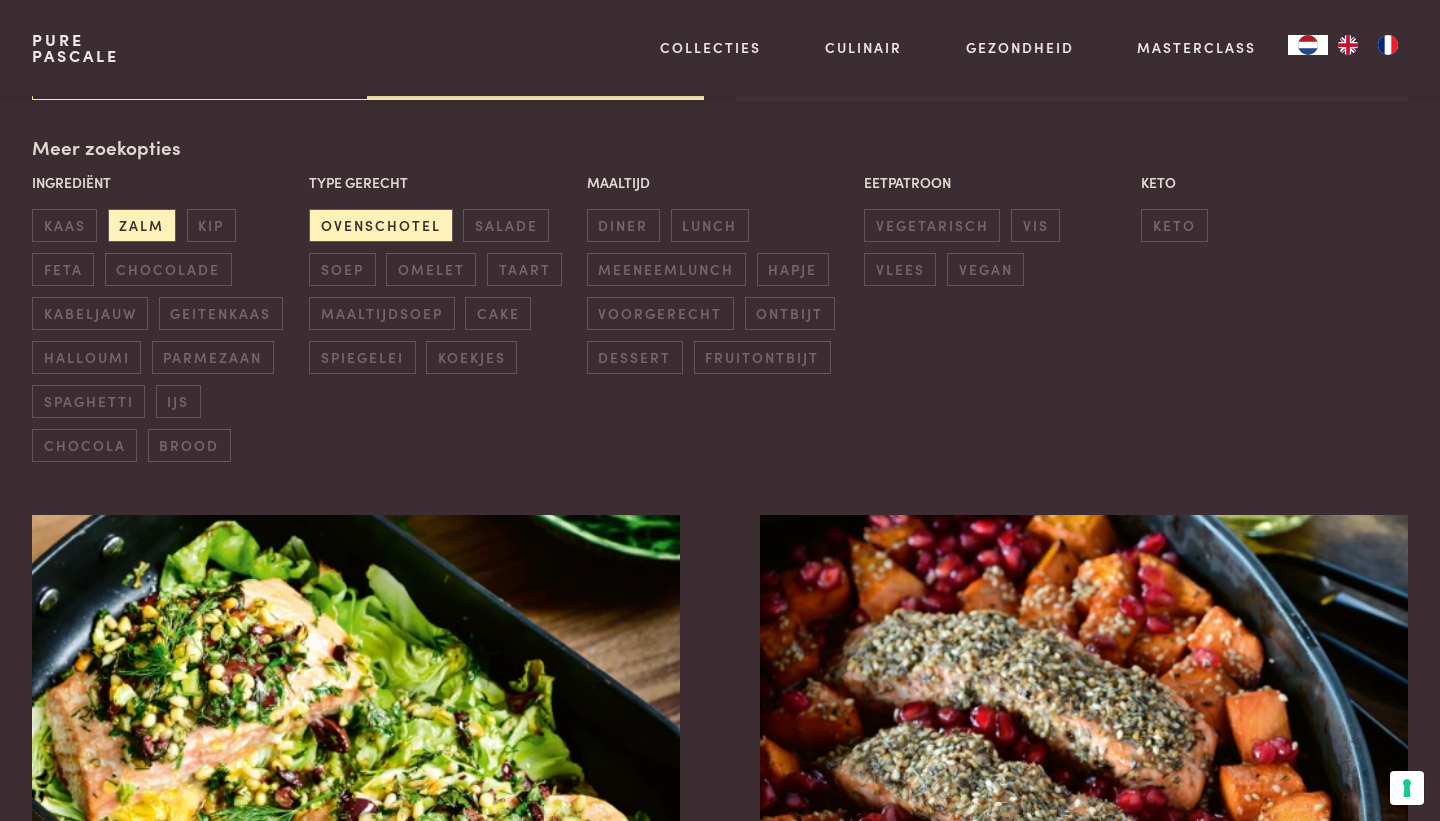 scroll, scrollTop: 455, scrollLeft: 0, axis: vertical 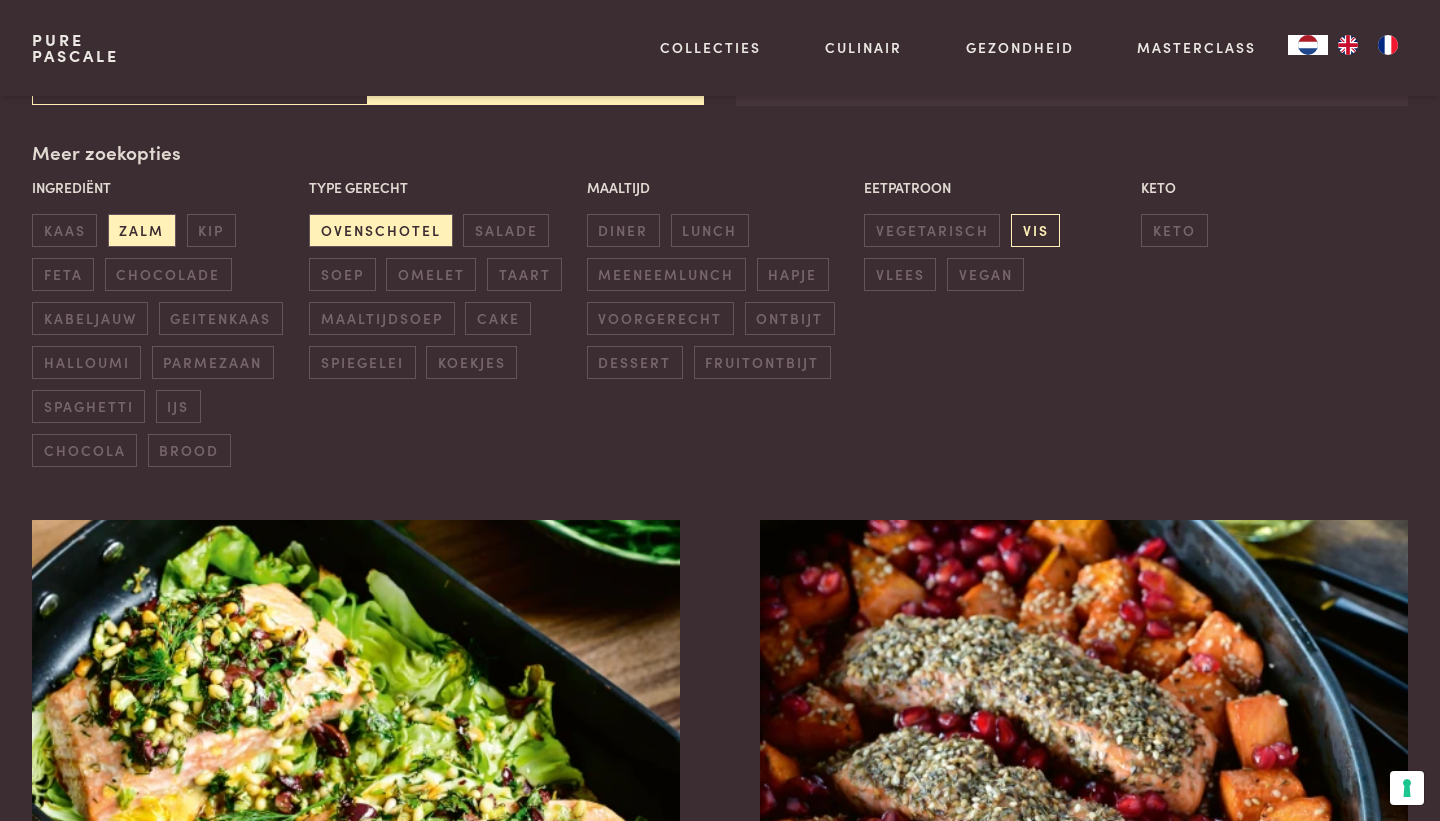 click on "vis" at bounding box center [1035, 230] 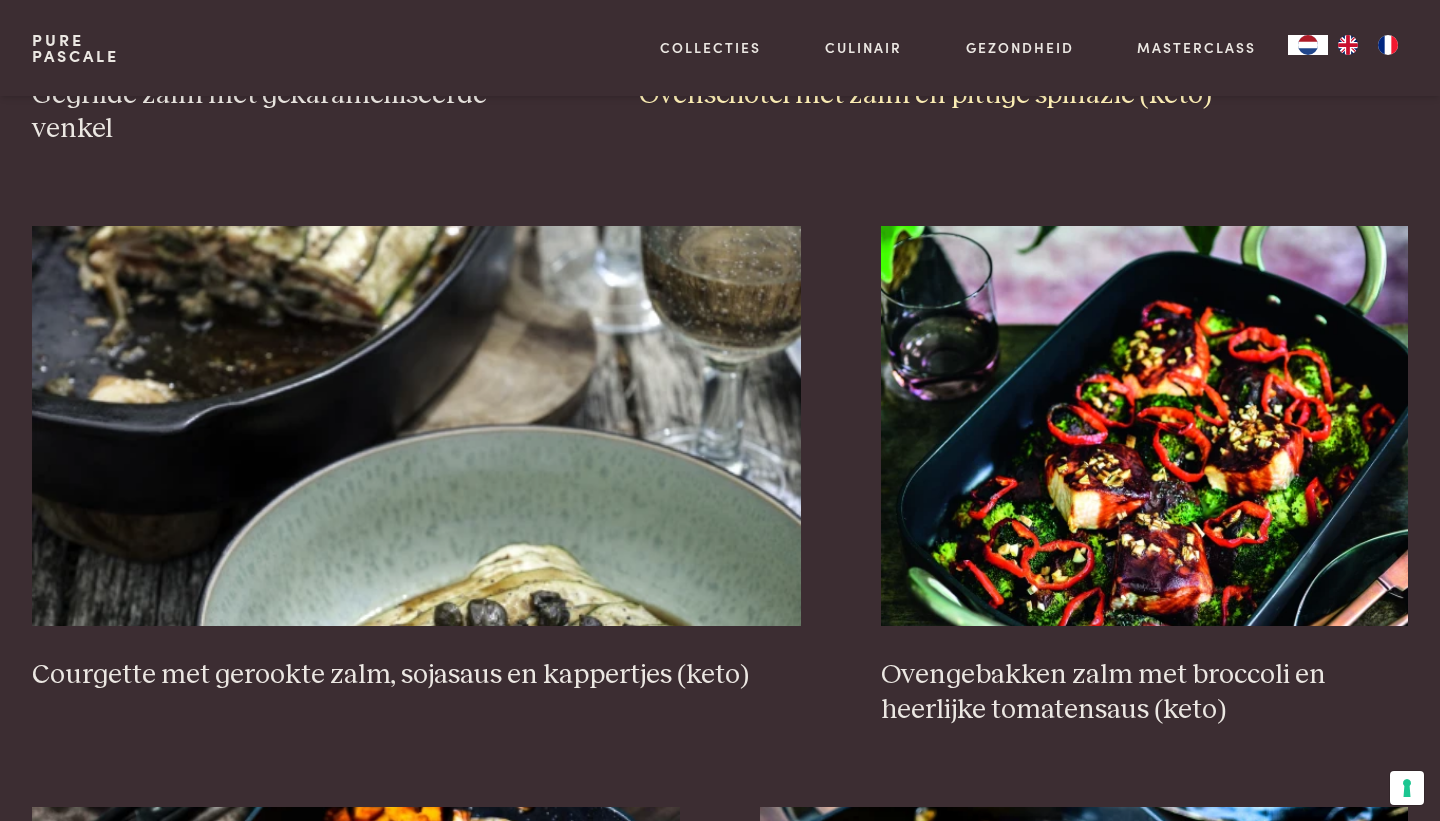 scroll, scrollTop: 1917, scrollLeft: 0, axis: vertical 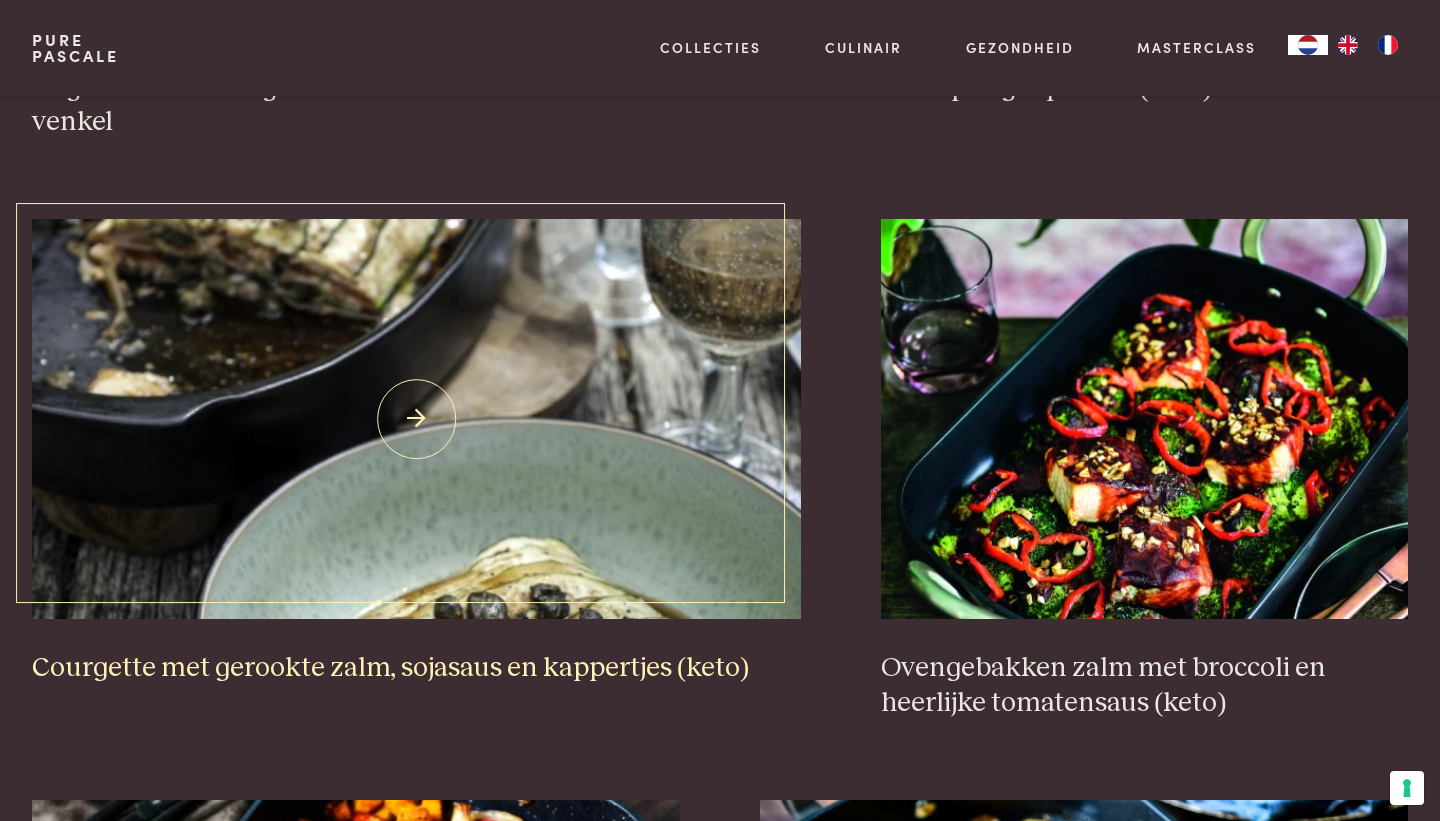 click at bounding box center [417, 419] 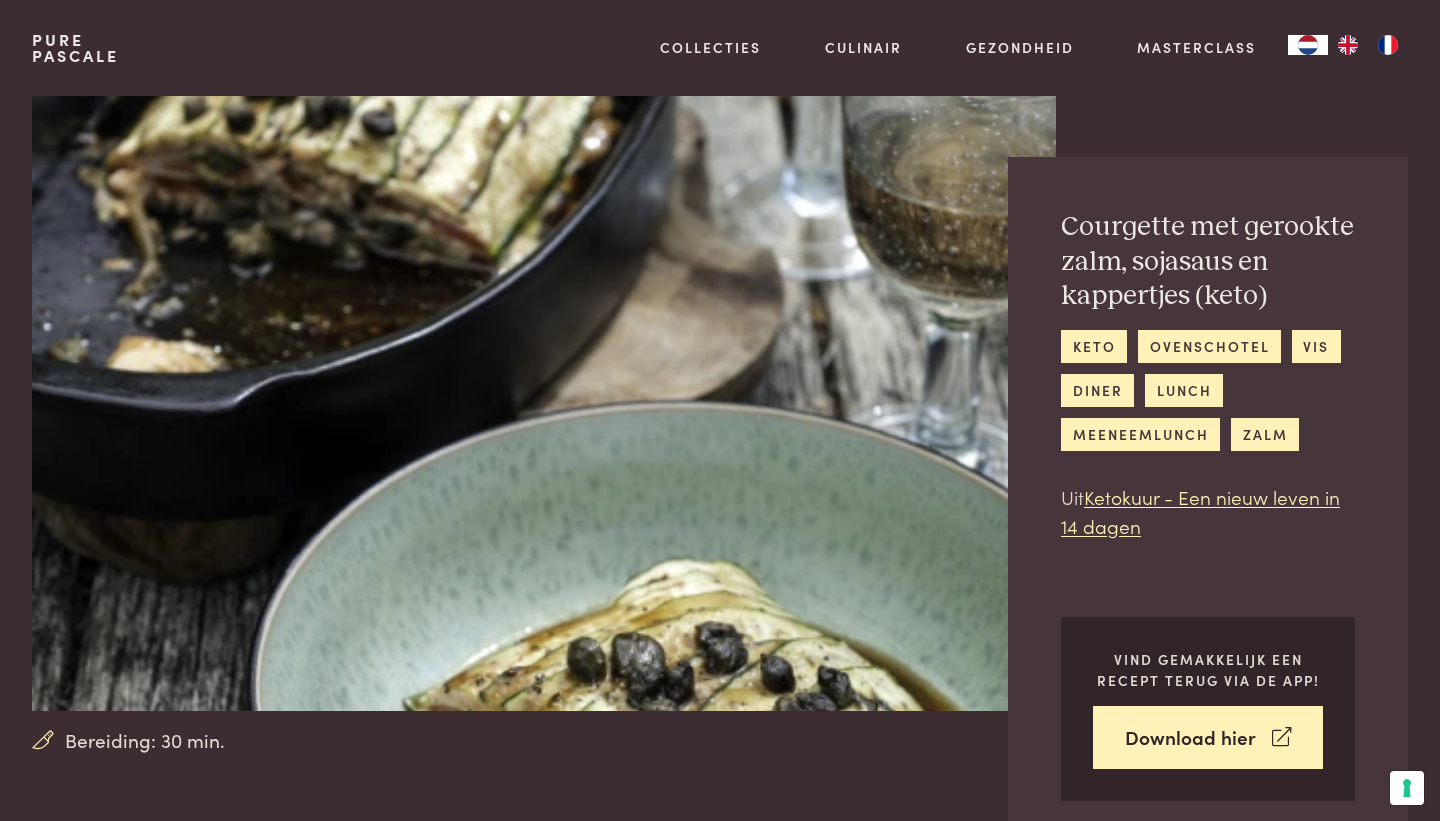 scroll, scrollTop: 0, scrollLeft: 0, axis: both 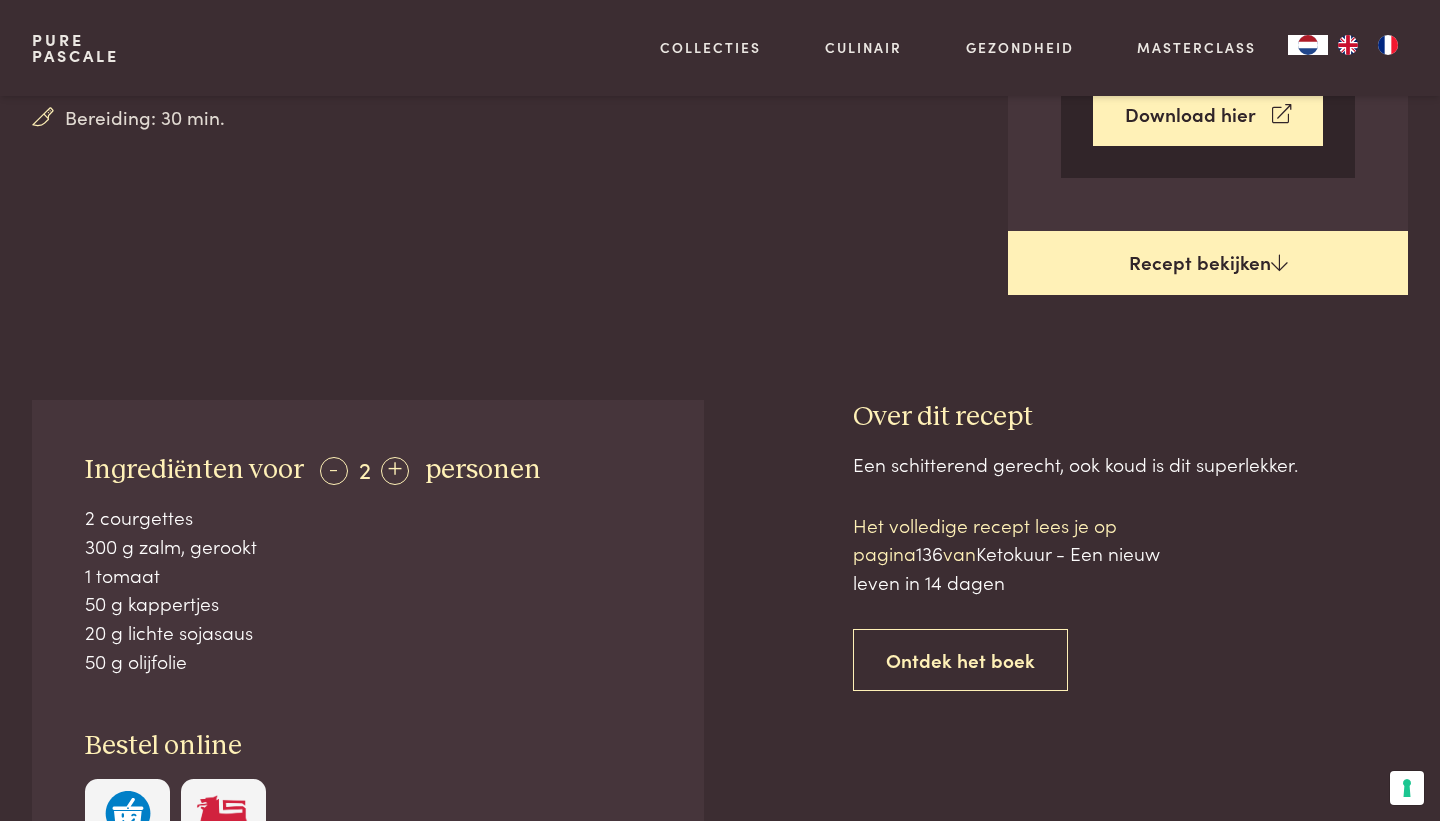 click on "Recept bekijken" at bounding box center (1208, 263) 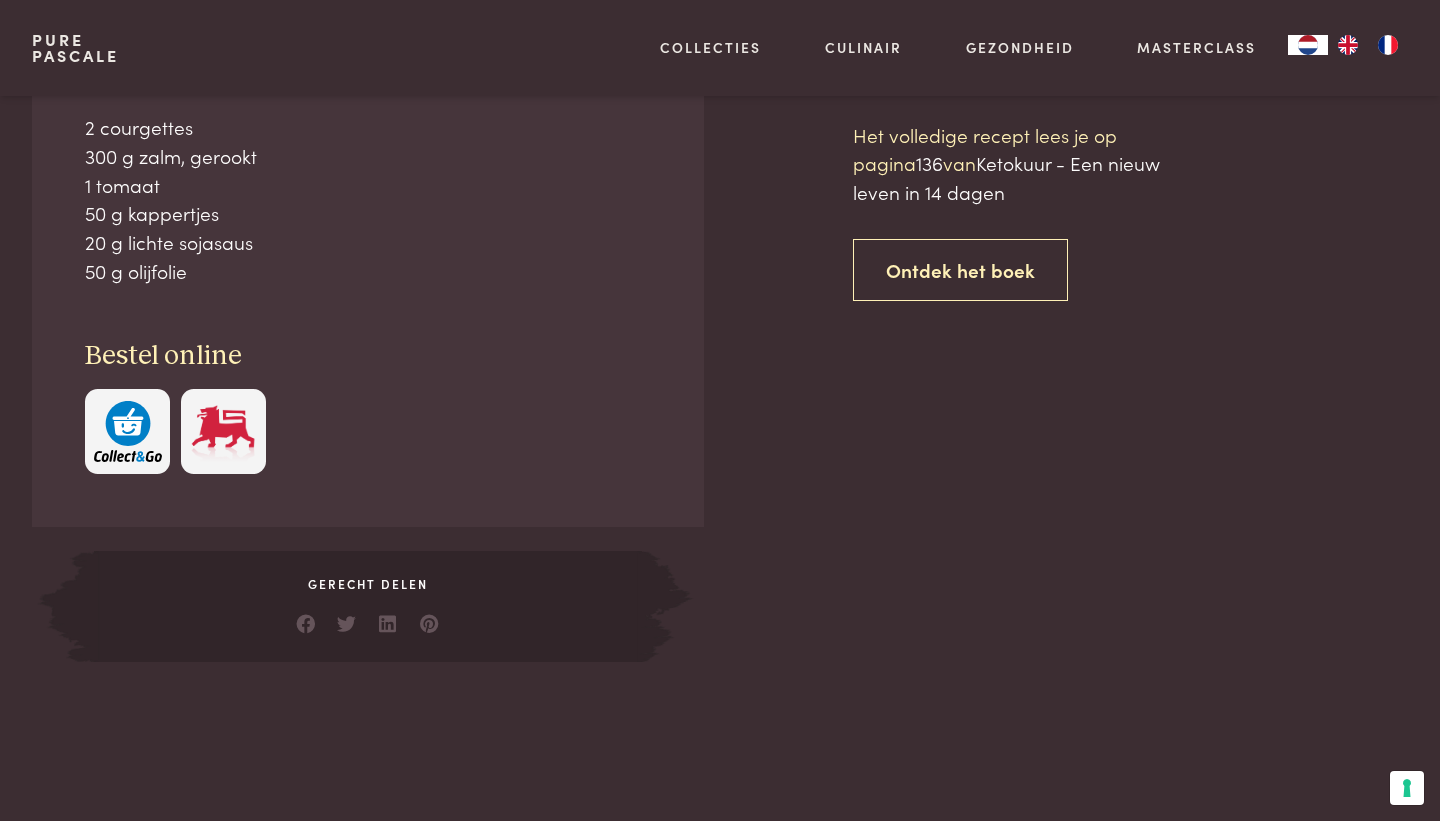 scroll, scrollTop: 1014, scrollLeft: 0, axis: vertical 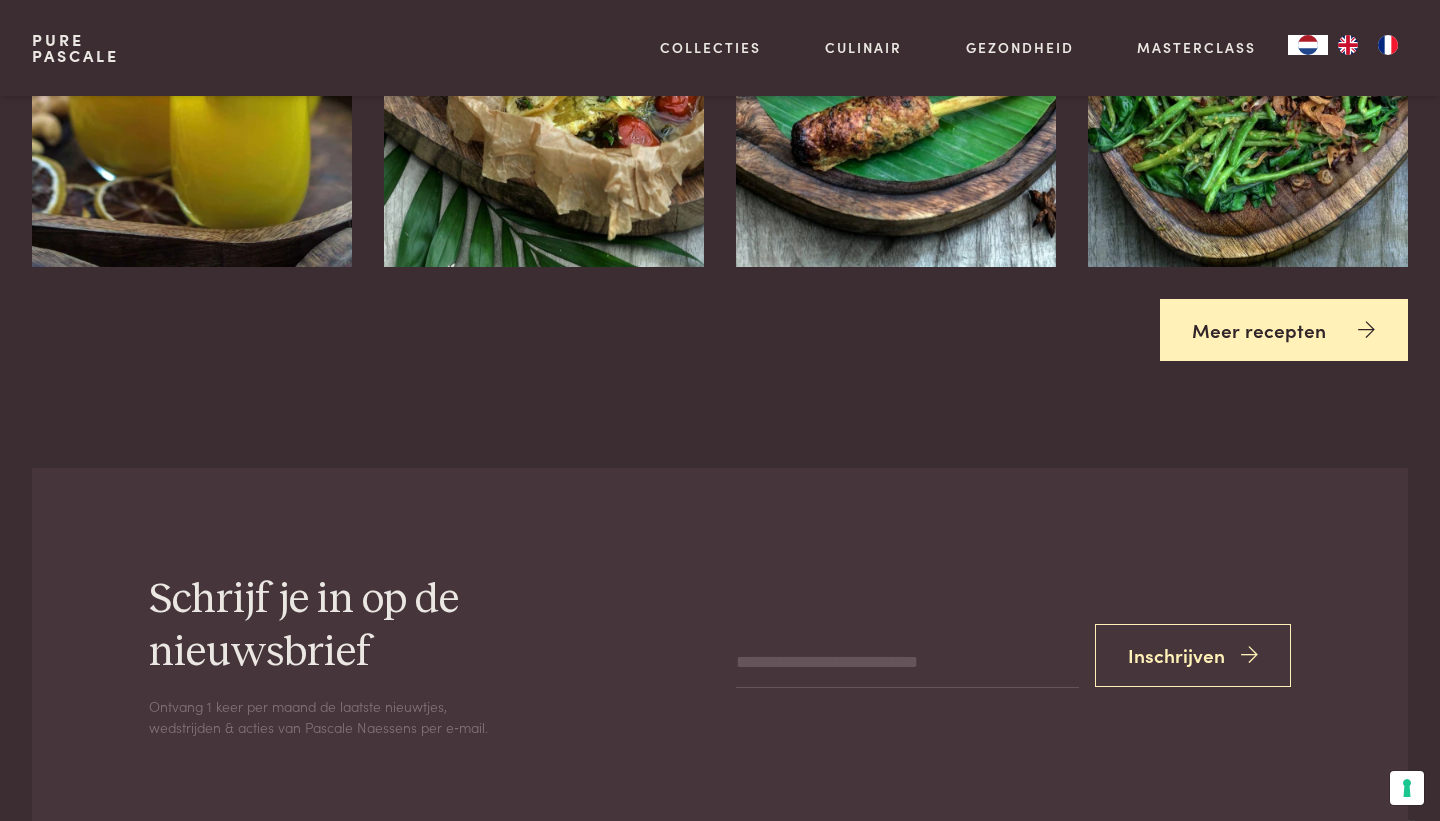 click on "Meer recepten" at bounding box center [1284, 330] 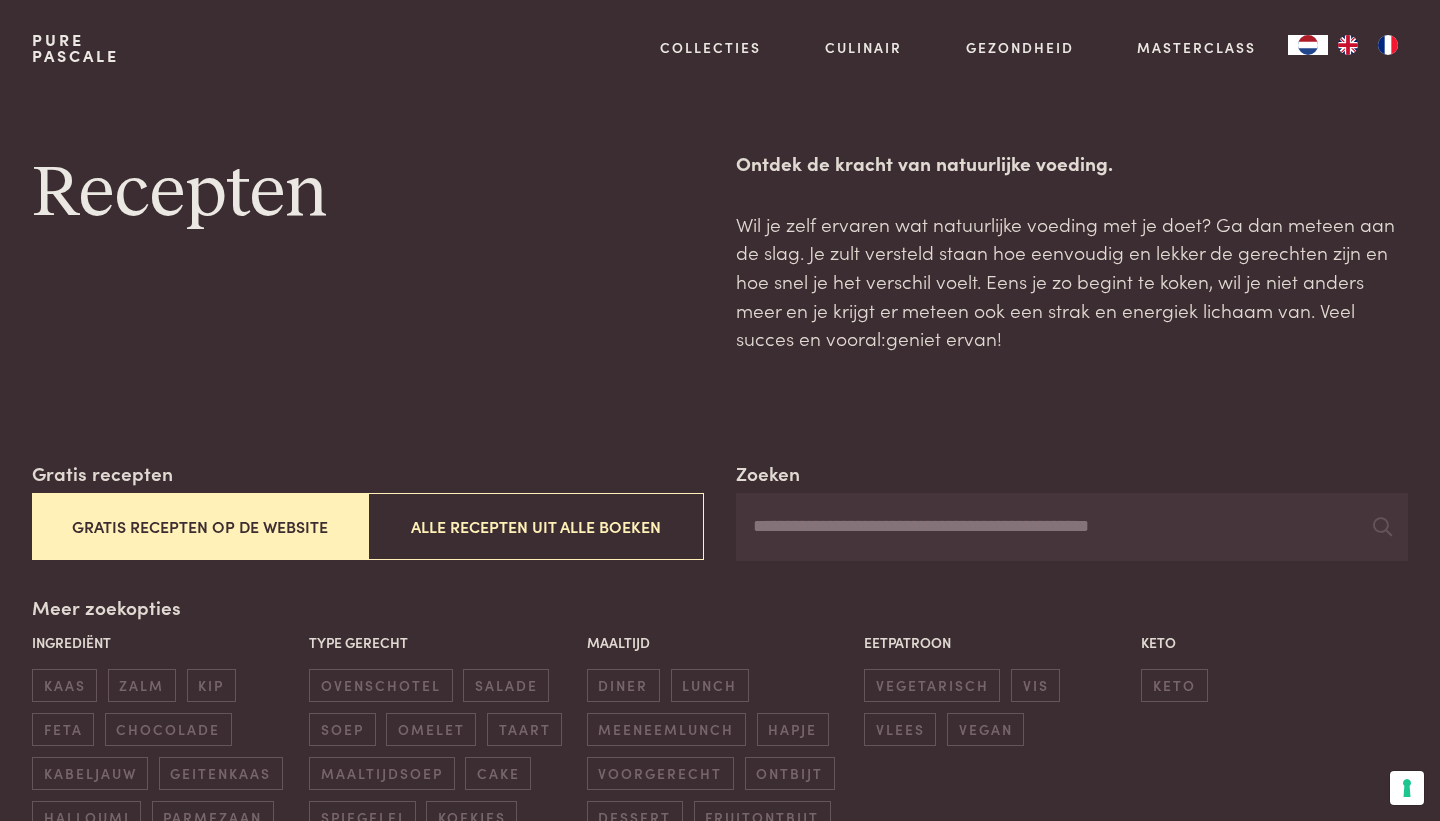 scroll, scrollTop: 0, scrollLeft: 0, axis: both 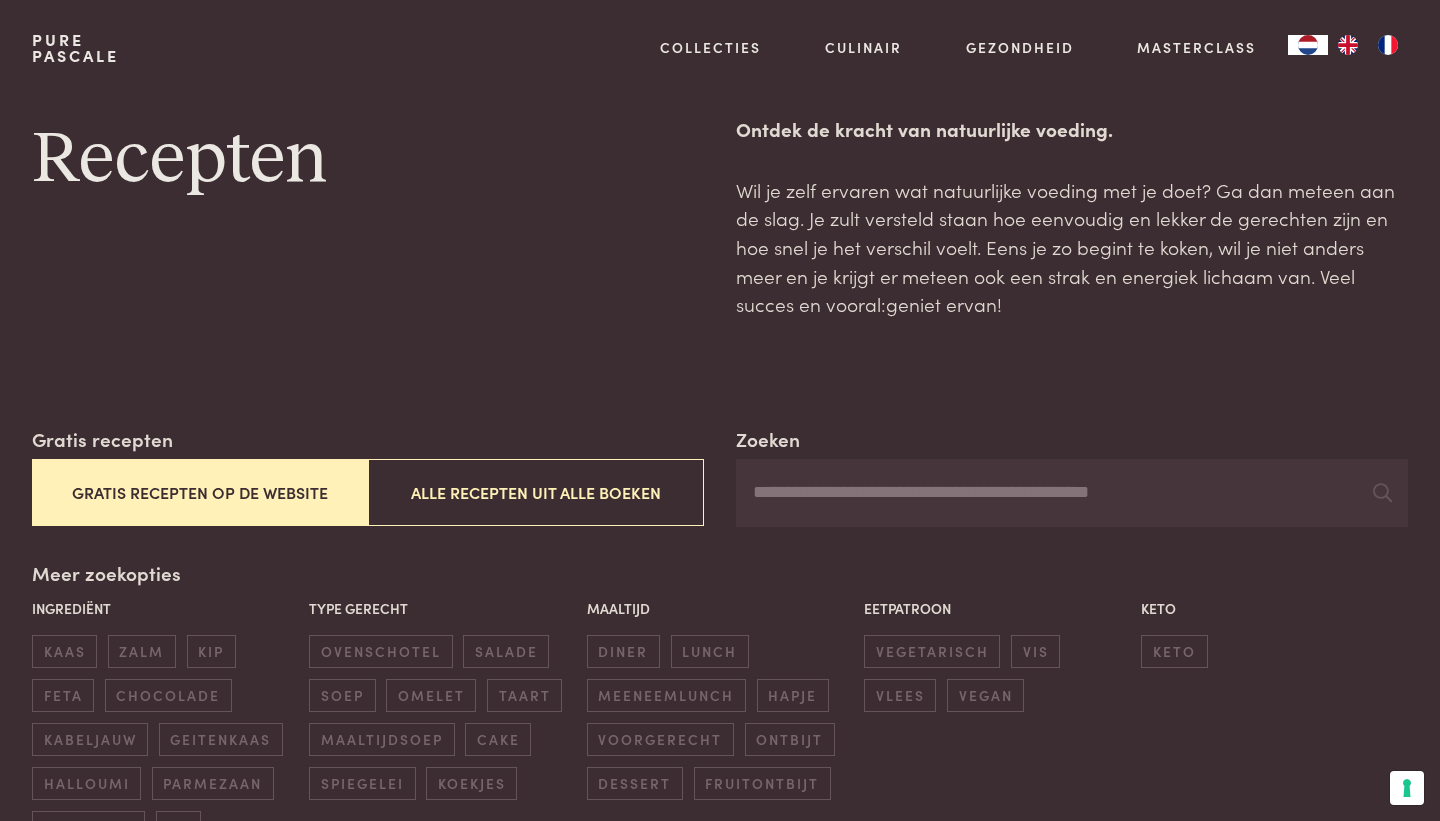 click on "Zoeken" at bounding box center [1072, 493] 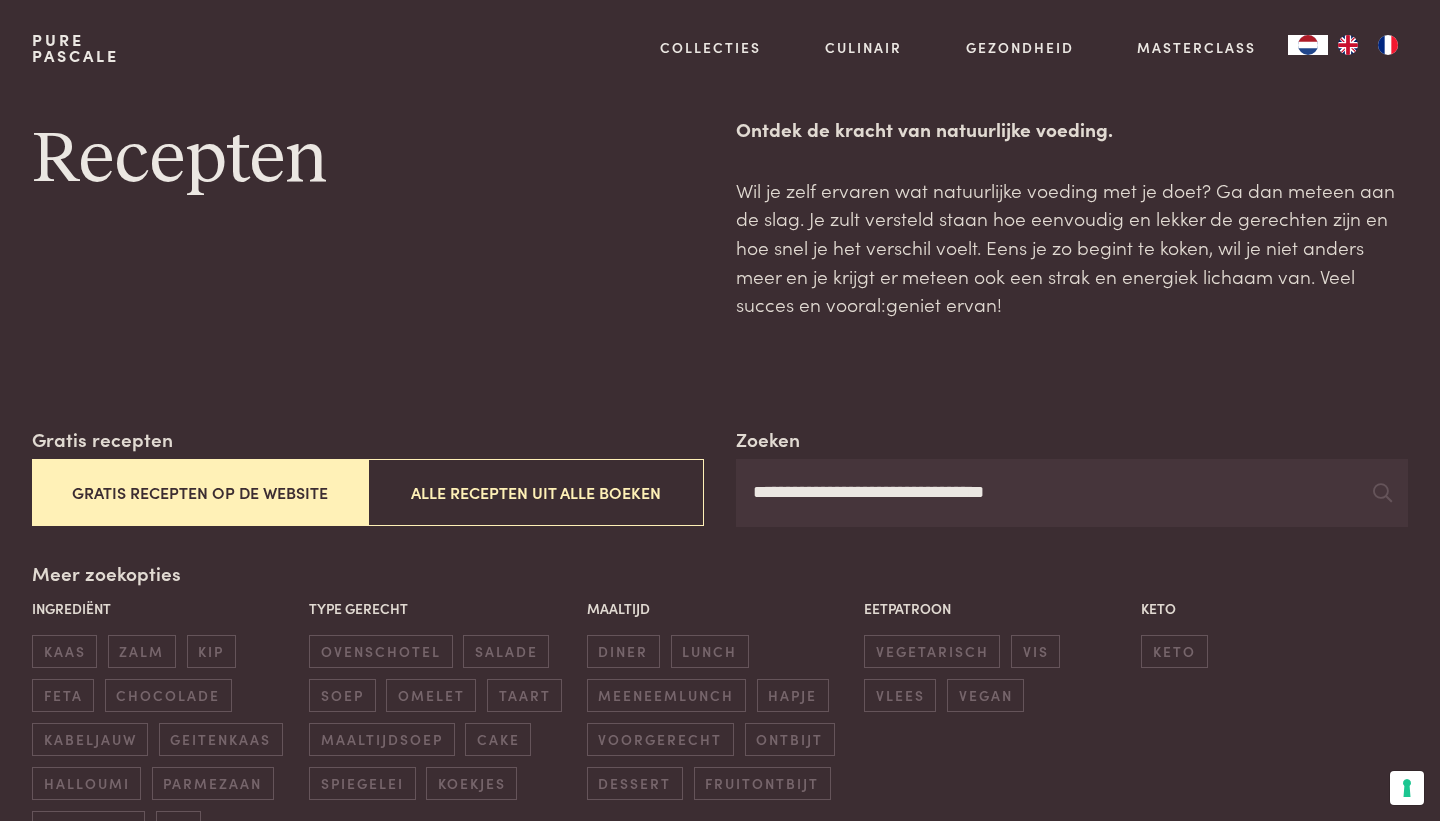 type on "**********" 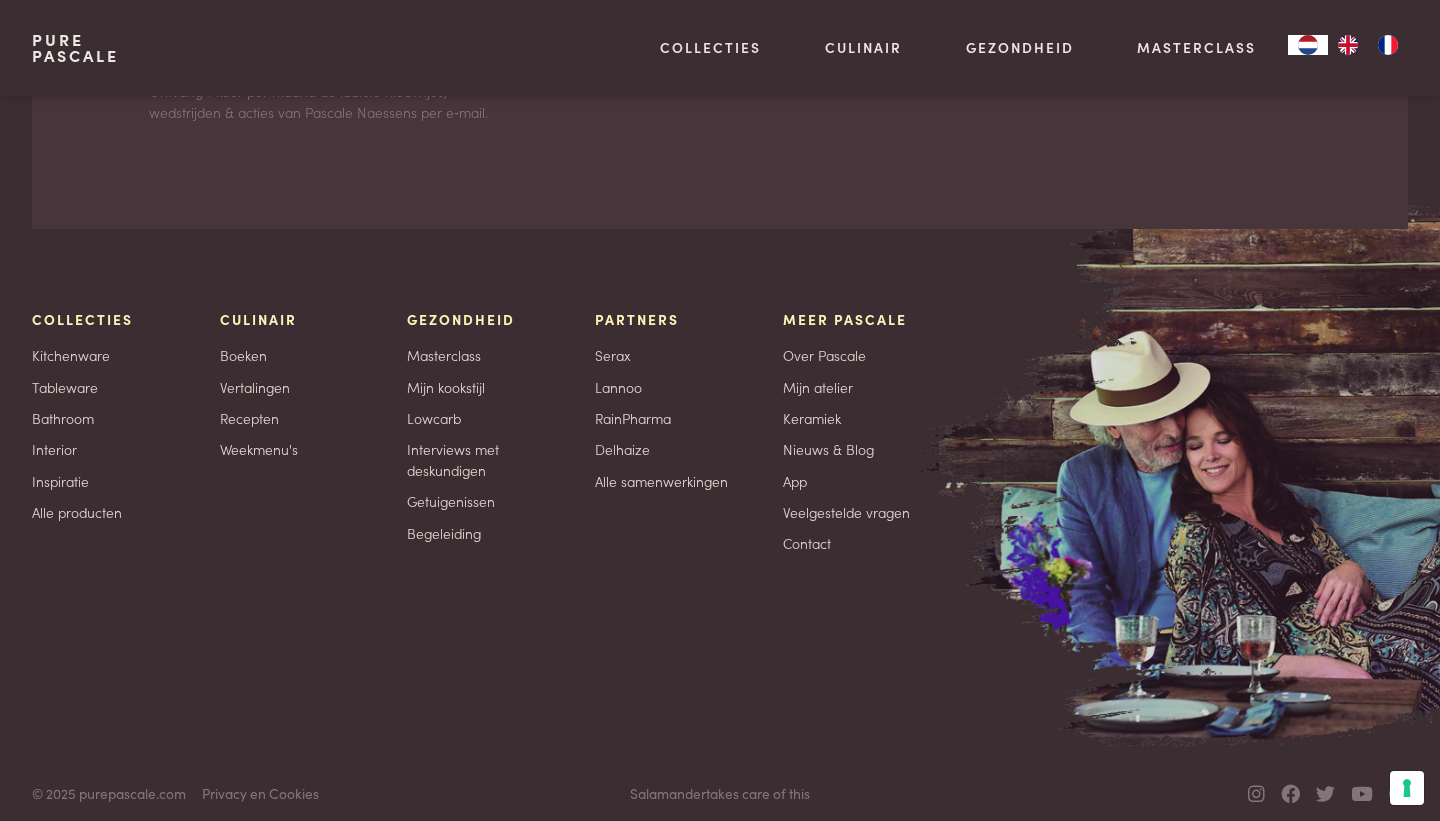 scroll, scrollTop: 5832, scrollLeft: 0, axis: vertical 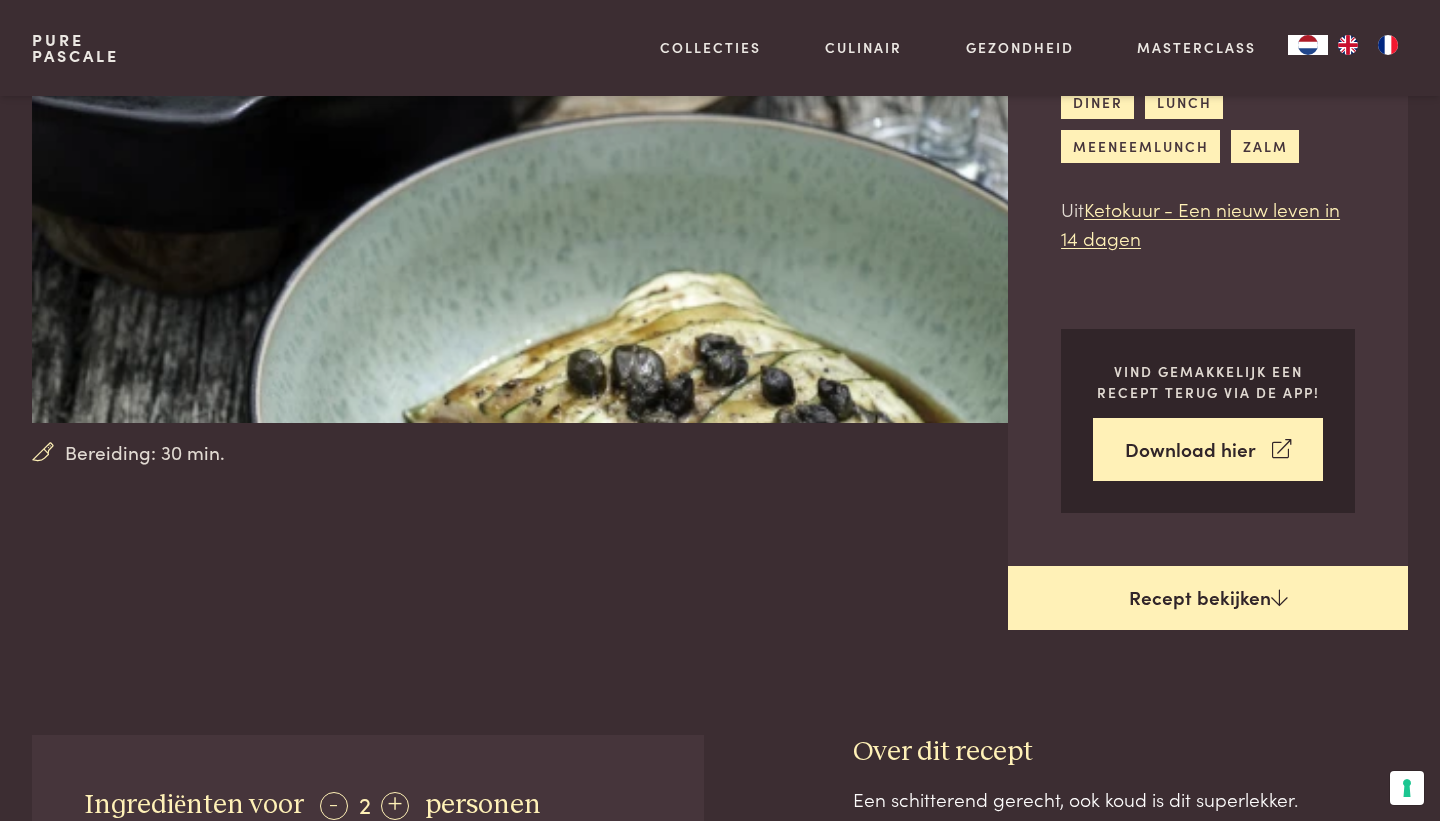 click at bounding box center [1279, 597] 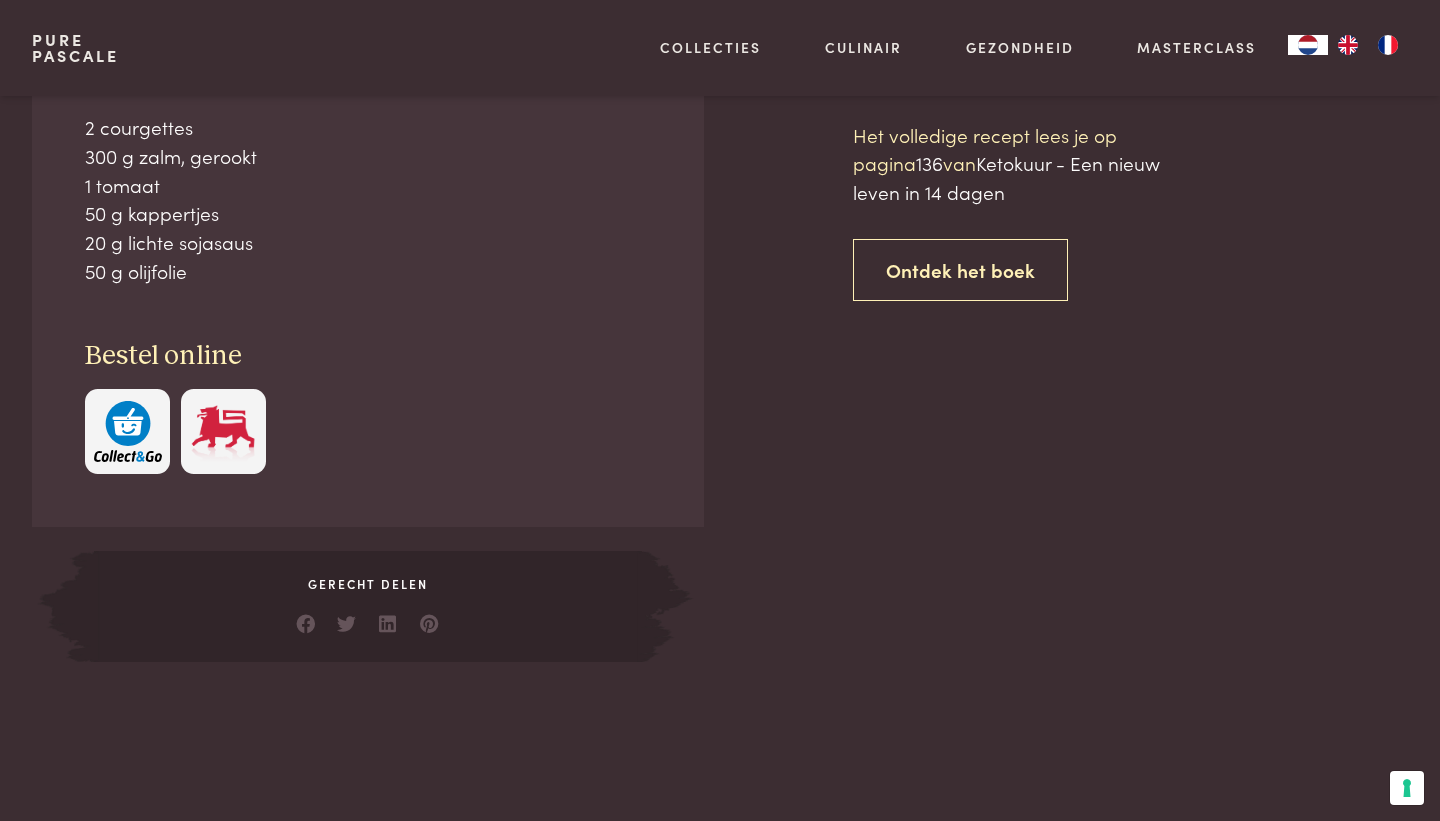 scroll, scrollTop: 1014, scrollLeft: 0, axis: vertical 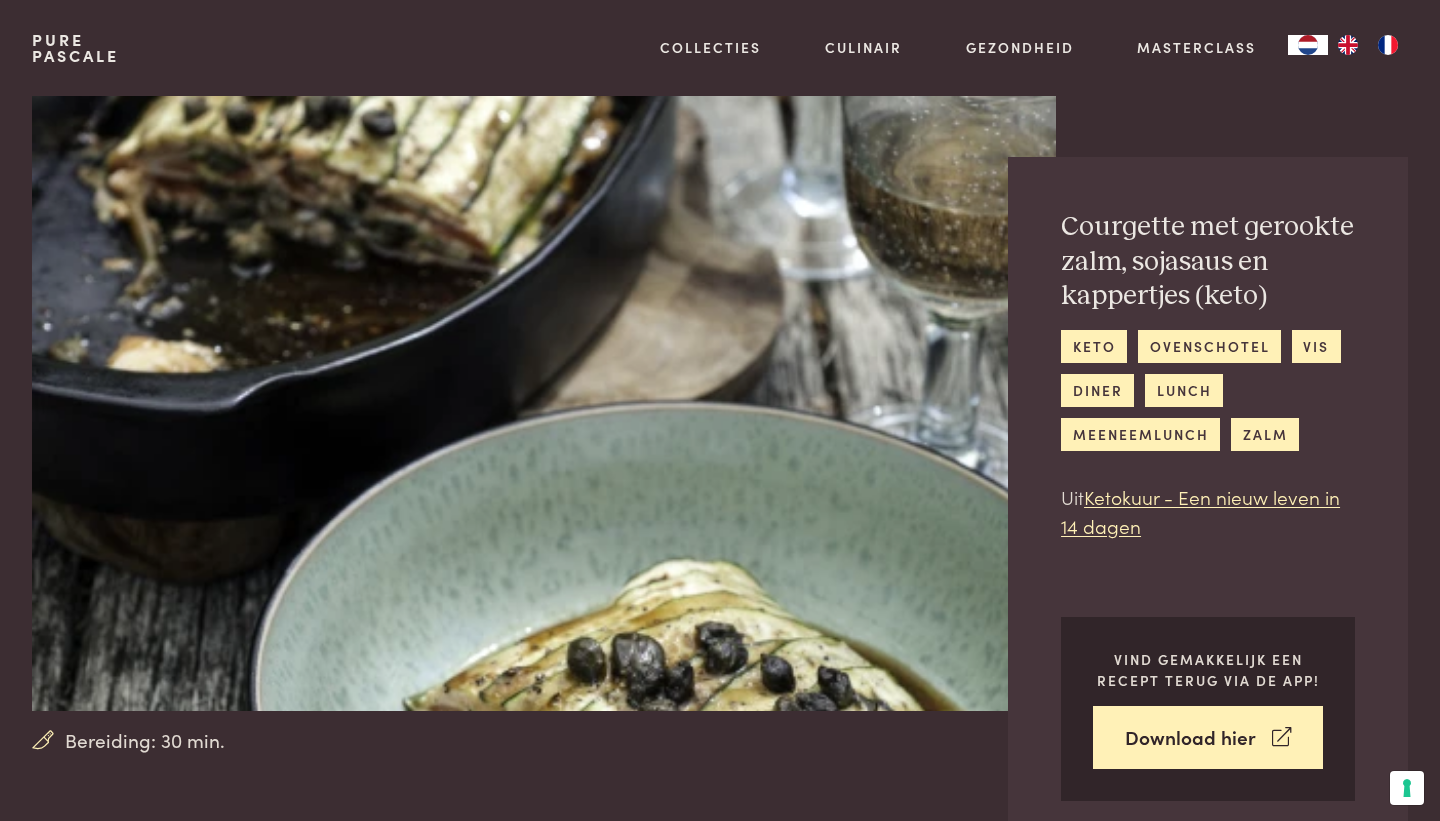 click on "Courgette met gerookte zalm, sojasaus en kappertjes (keto)" at bounding box center (1208, 262) 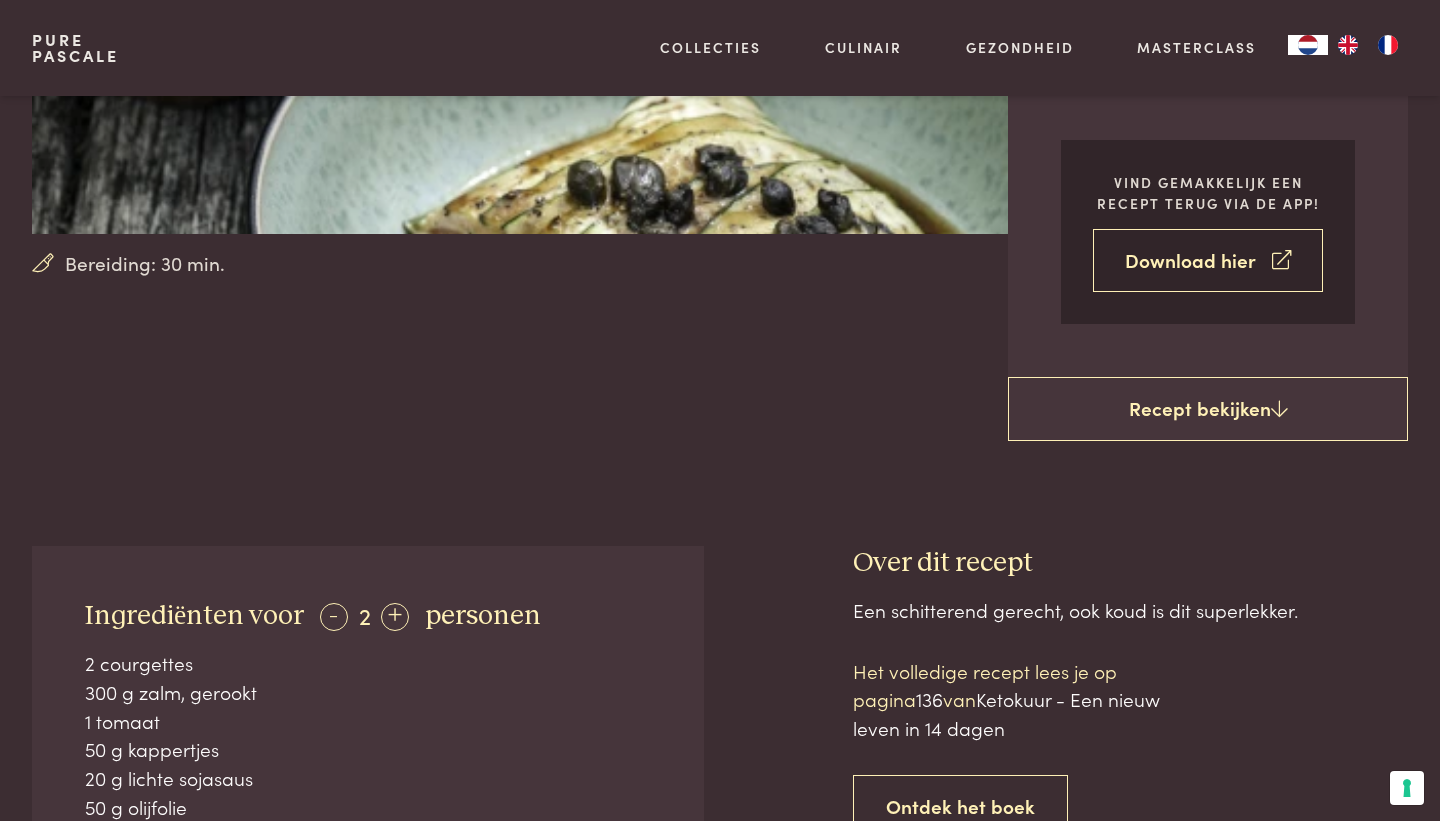 scroll, scrollTop: 478, scrollLeft: 0, axis: vertical 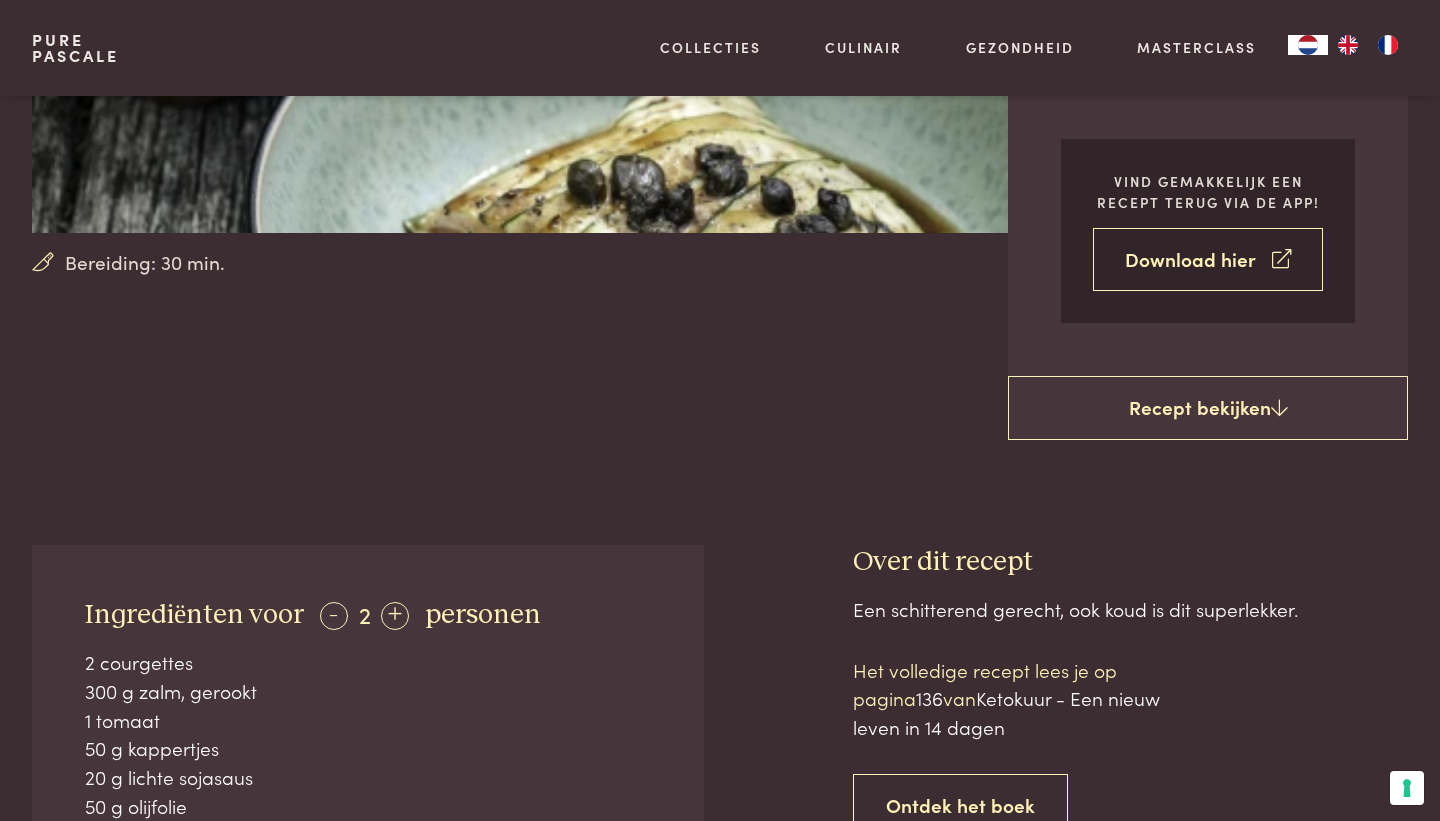 click on "Download hier" at bounding box center [1208, 259] 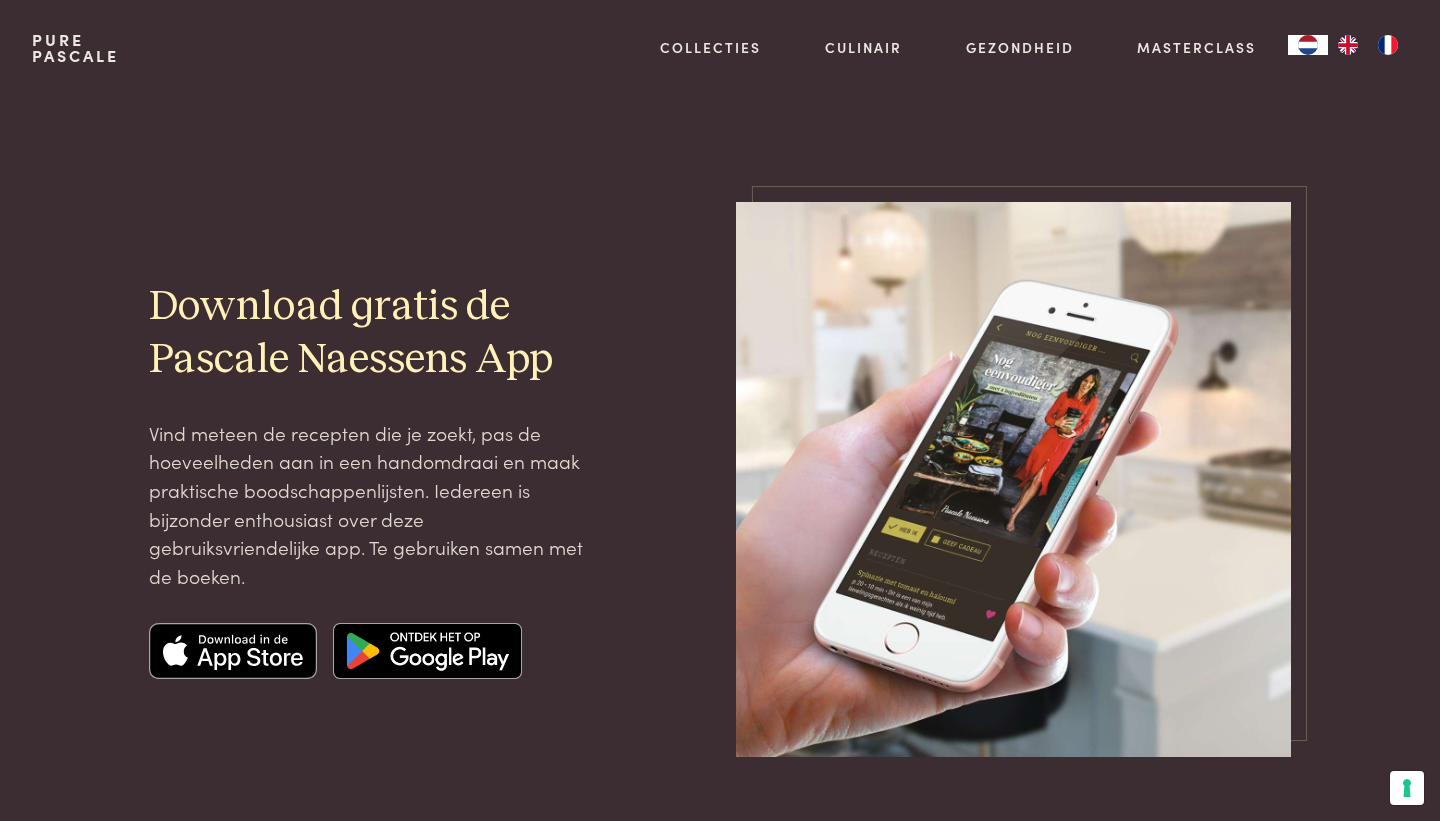 scroll, scrollTop: 0, scrollLeft: 0, axis: both 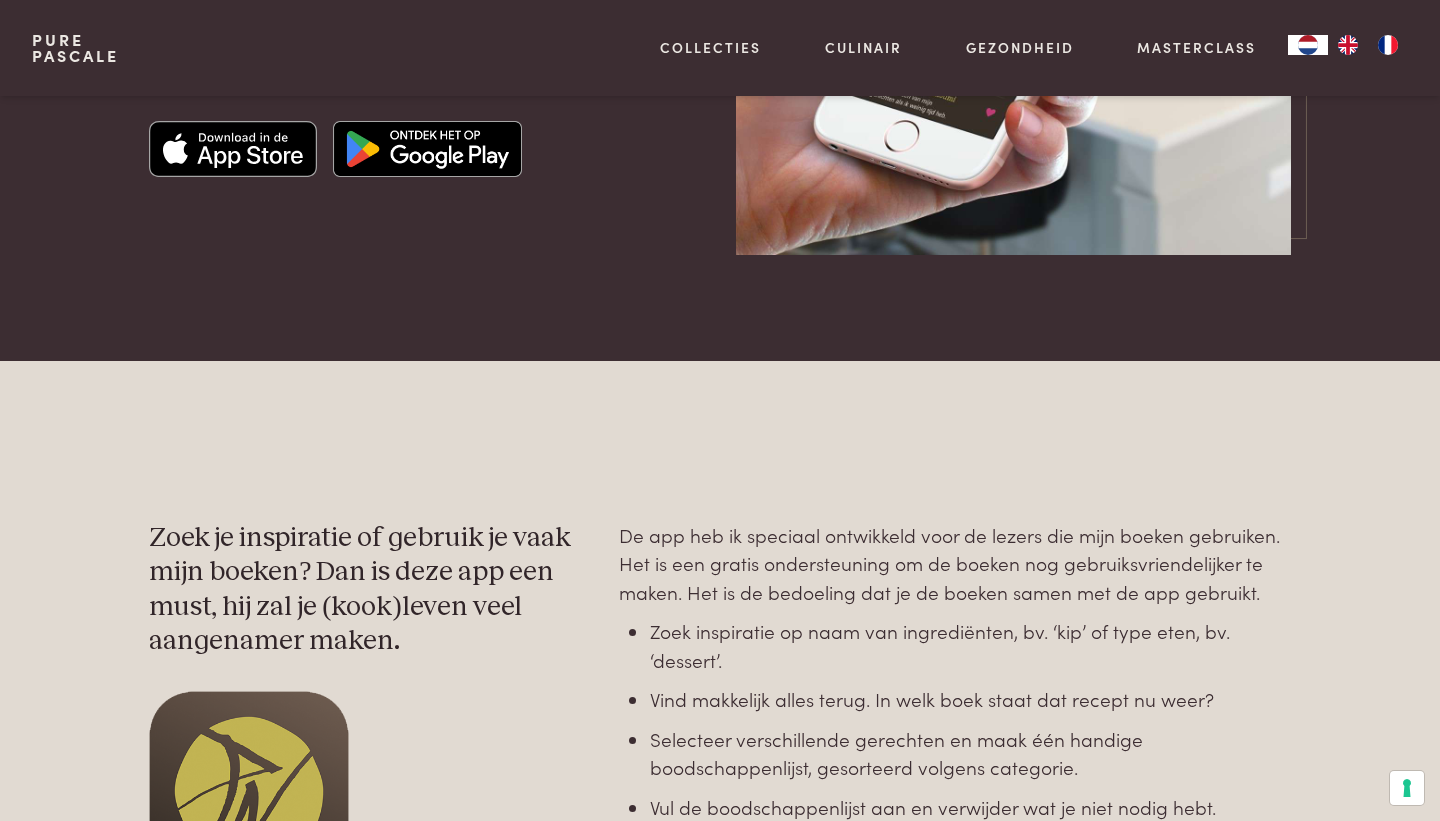 click at bounding box center [233, 149] 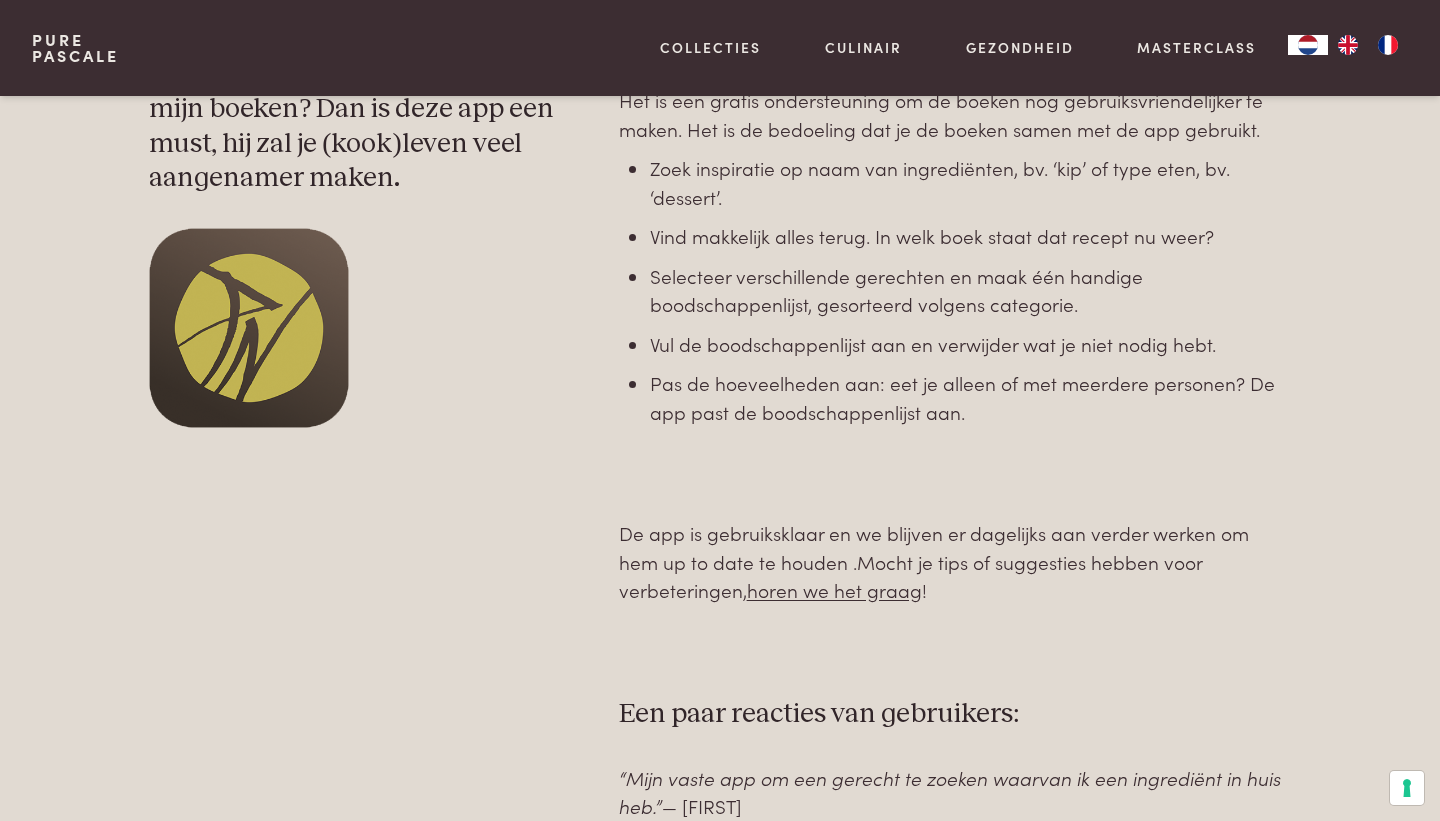 scroll, scrollTop: 968, scrollLeft: 0, axis: vertical 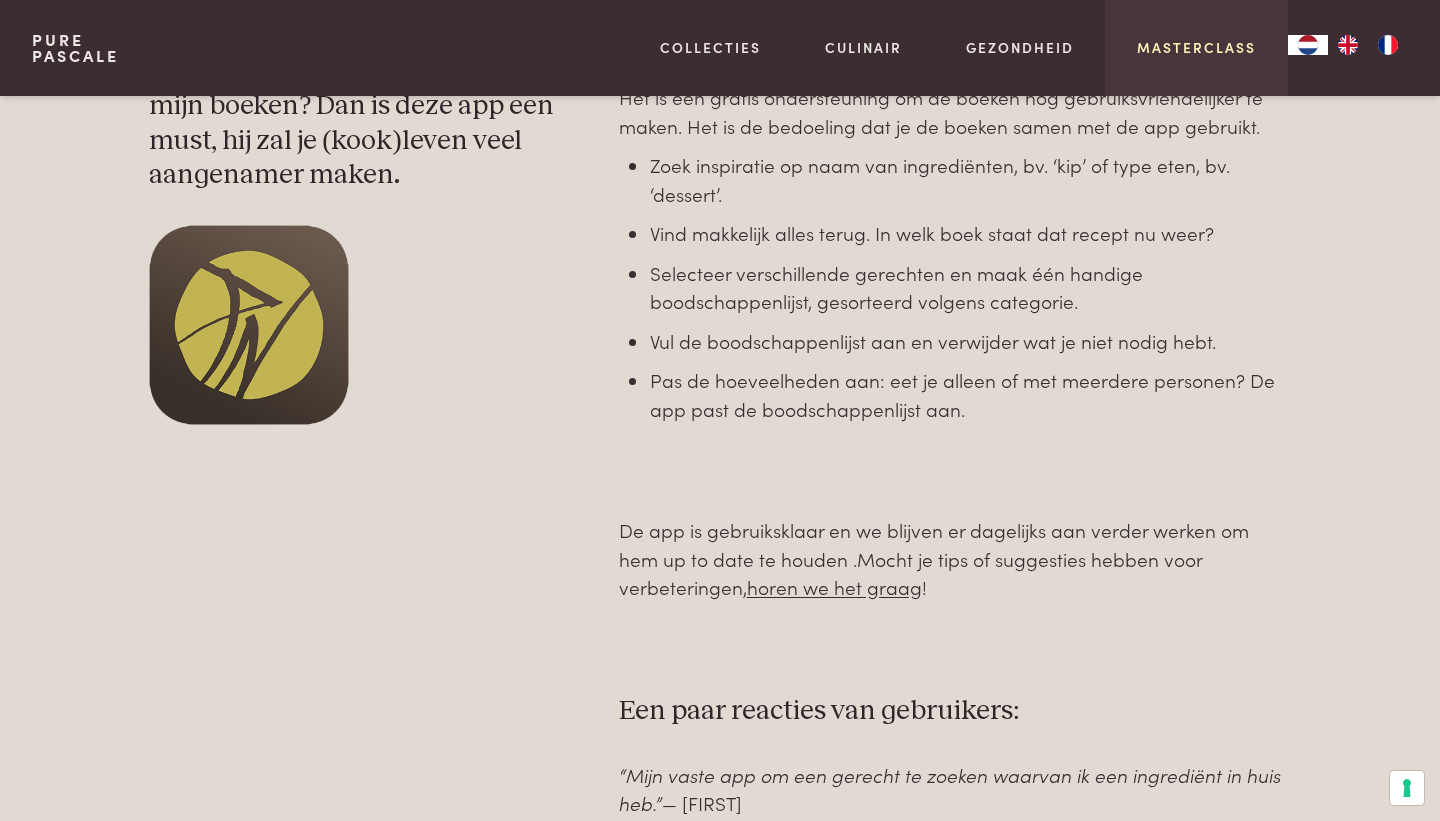 click on "Masterclass" at bounding box center (1196, 47) 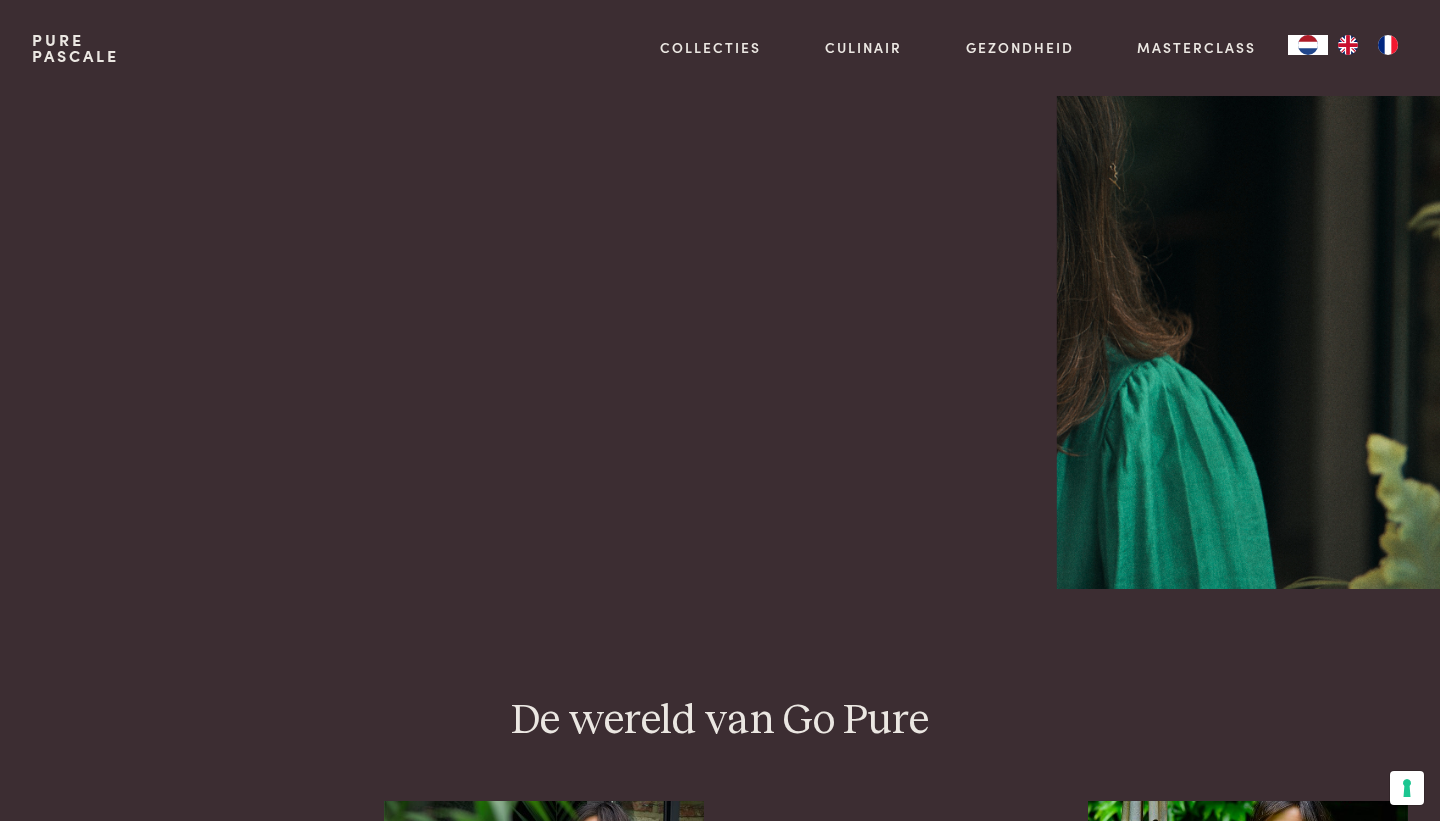 scroll, scrollTop: 0, scrollLeft: 0, axis: both 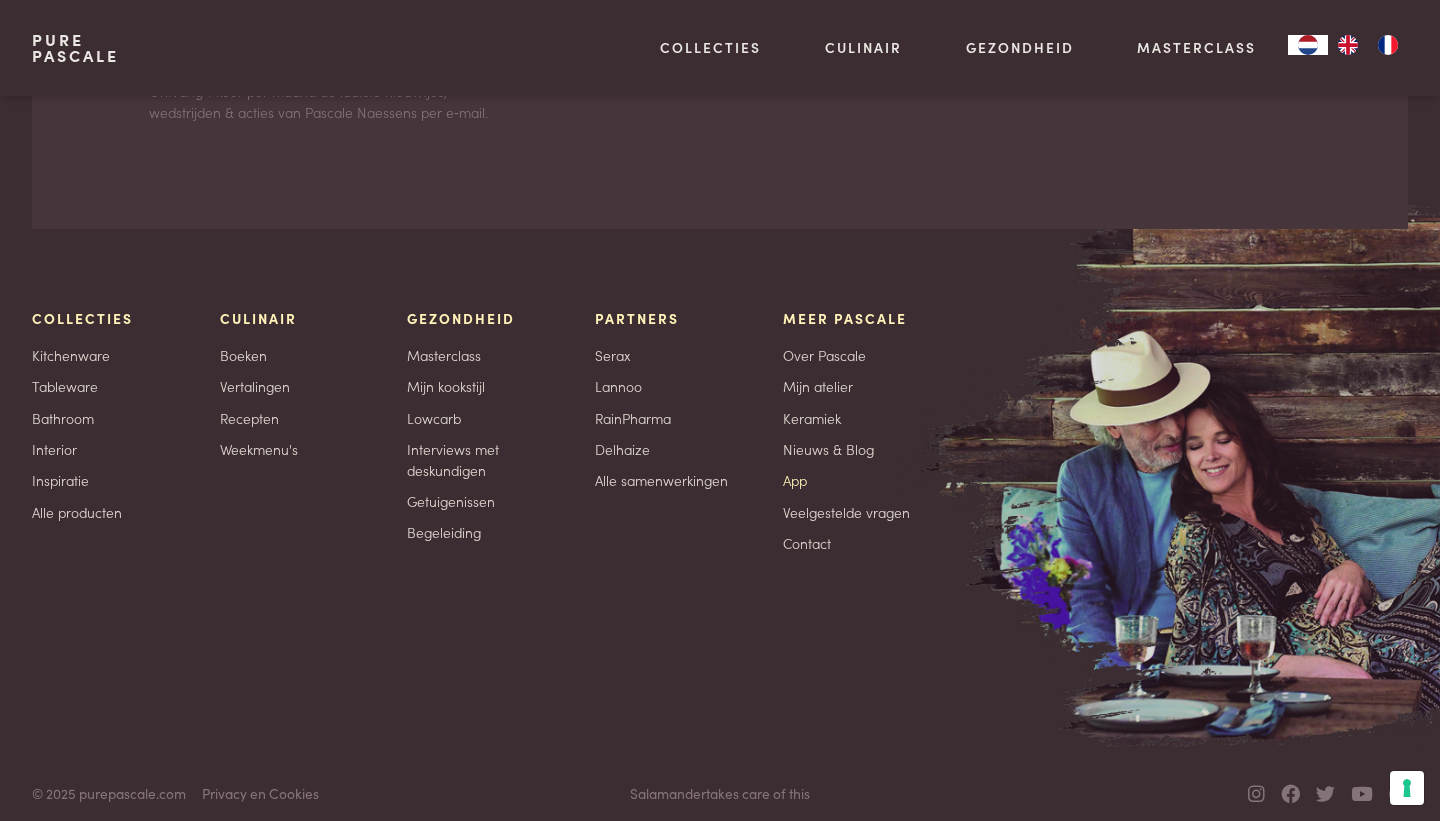 click on "App" at bounding box center (795, 480) 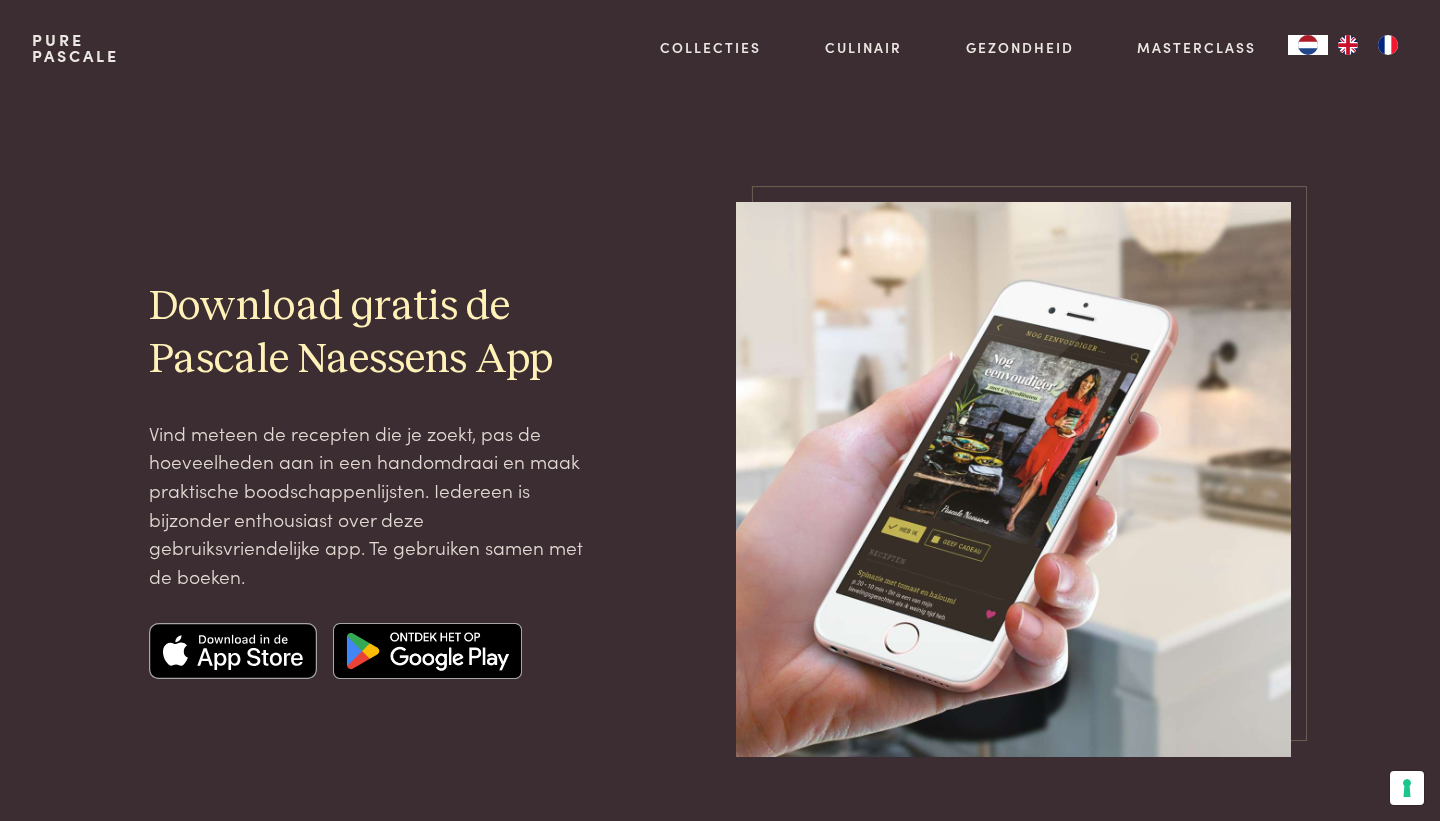 scroll, scrollTop: 0, scrollLeft: 0, axis: both 